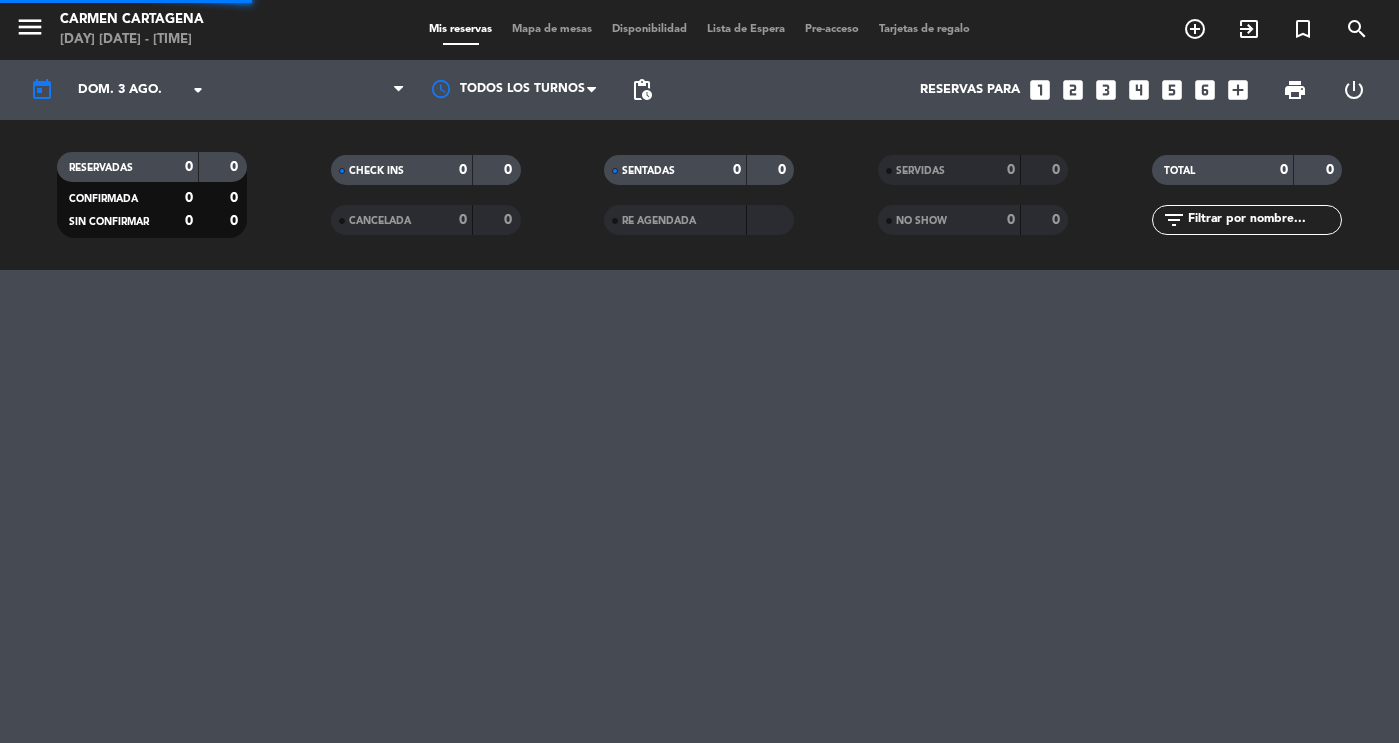 scroll, scrollTop: 0, scrollLeft: 0, axis: both 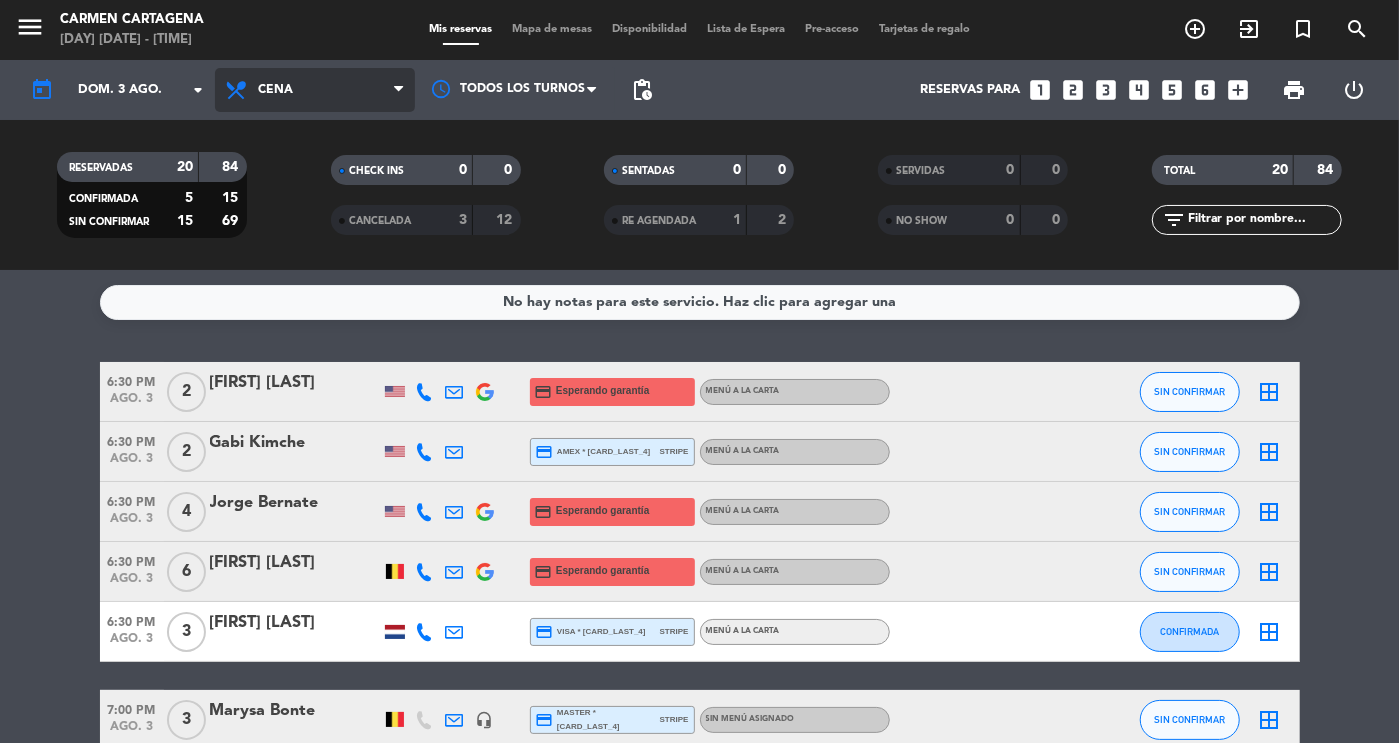 click on "Cena" at bounding box center (315, 90) 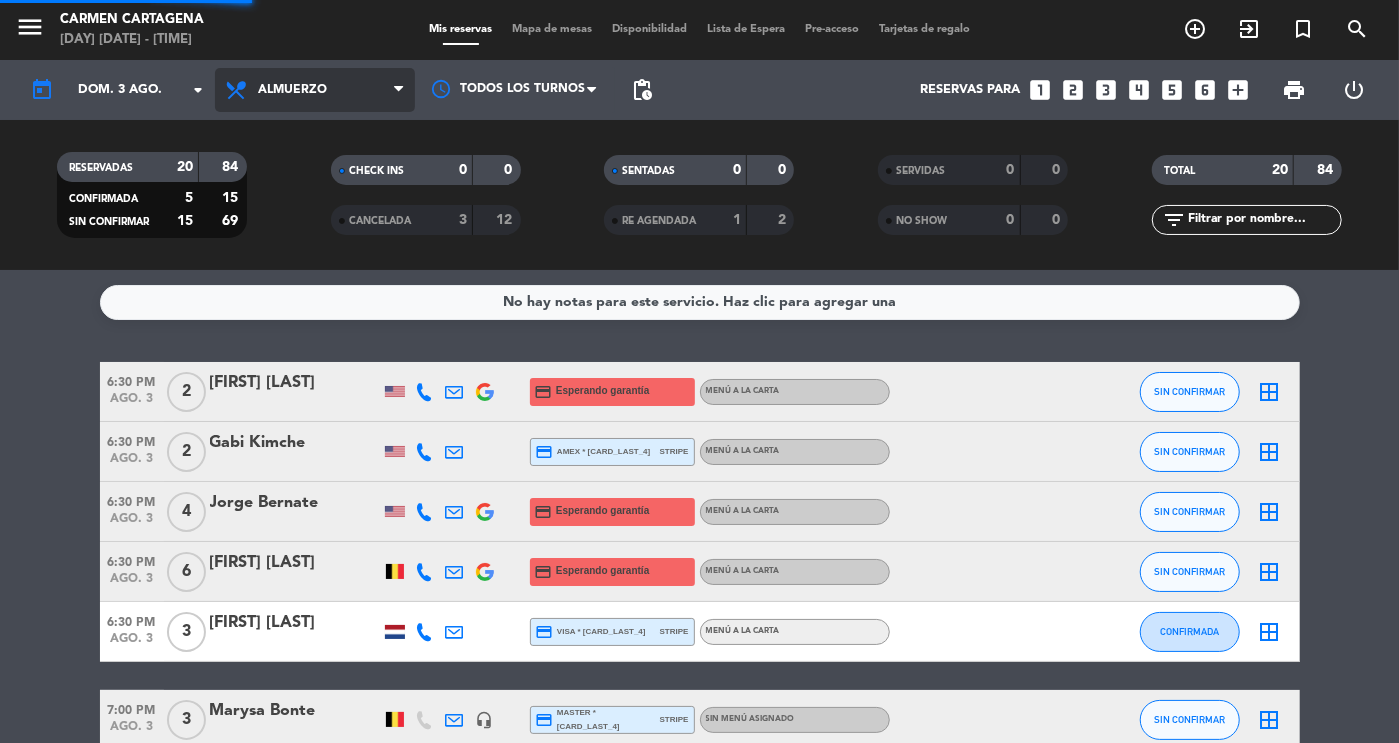 click on "menu Carmen Cartagena sábado 2. agosto - 1:44 PM Mis reservas Mapa de mesas Disponibilidad Lista de Espera Pre-acceso Tarjetas de regalo add_circle_outline exit_to_app turned_in_not search today dom. 3 ago. arrow_drop_down Todos los servicios Almuerzo Cena Almuerzo Todos los servicios Almuerzo Cena Todos los turnos pending_actions Reservas para looks_one looks_two looks_3 looks_4 looks_5 looks_6 add_box print power_settings_new RESERVADAS 20 84 CONFIRMADA 5 15 SIN CONFIRMAR 15 69 CHECK INS 0 0 CANCELADA 3 12 SENTADAS 0 0 RE AGENDADA 1 2 SERVIDAS 0 0 NO SHOW 0 0 TOTAL 20 84 filter_list" 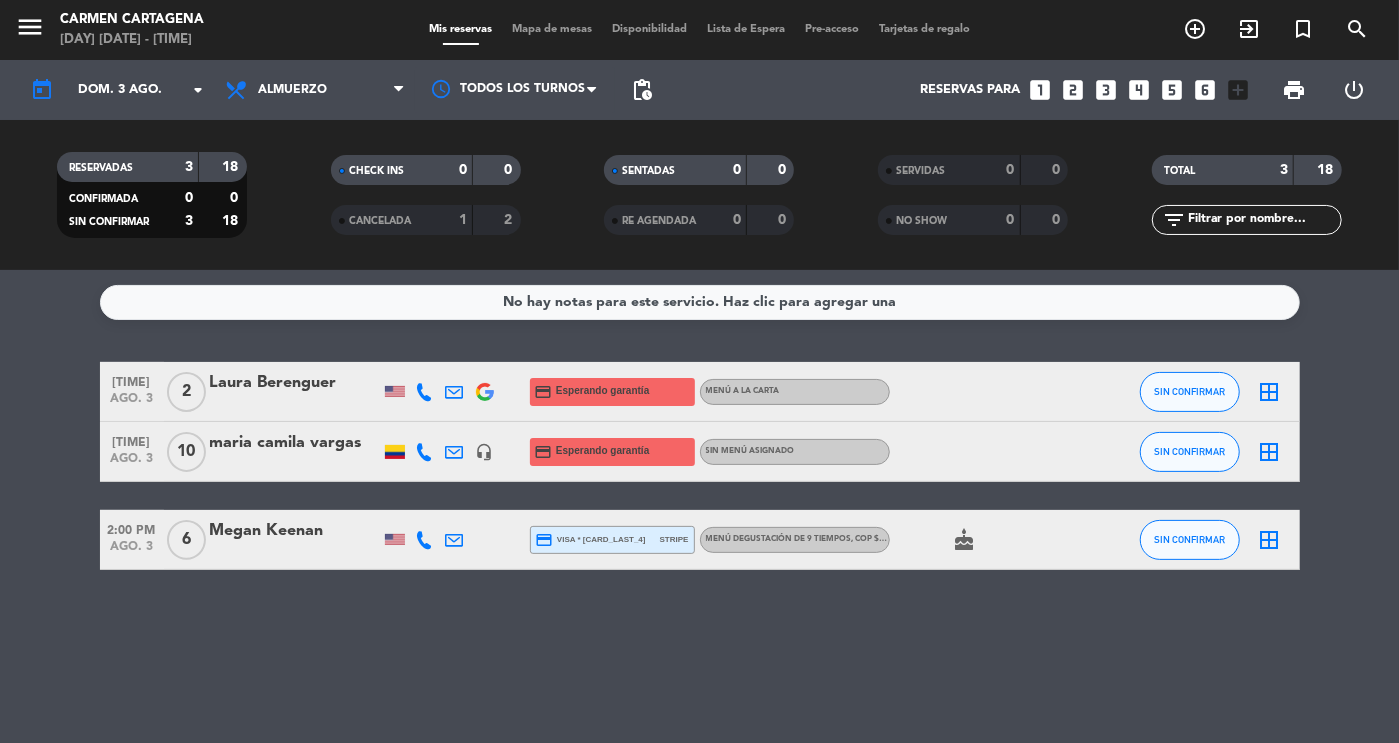 click on "cake" 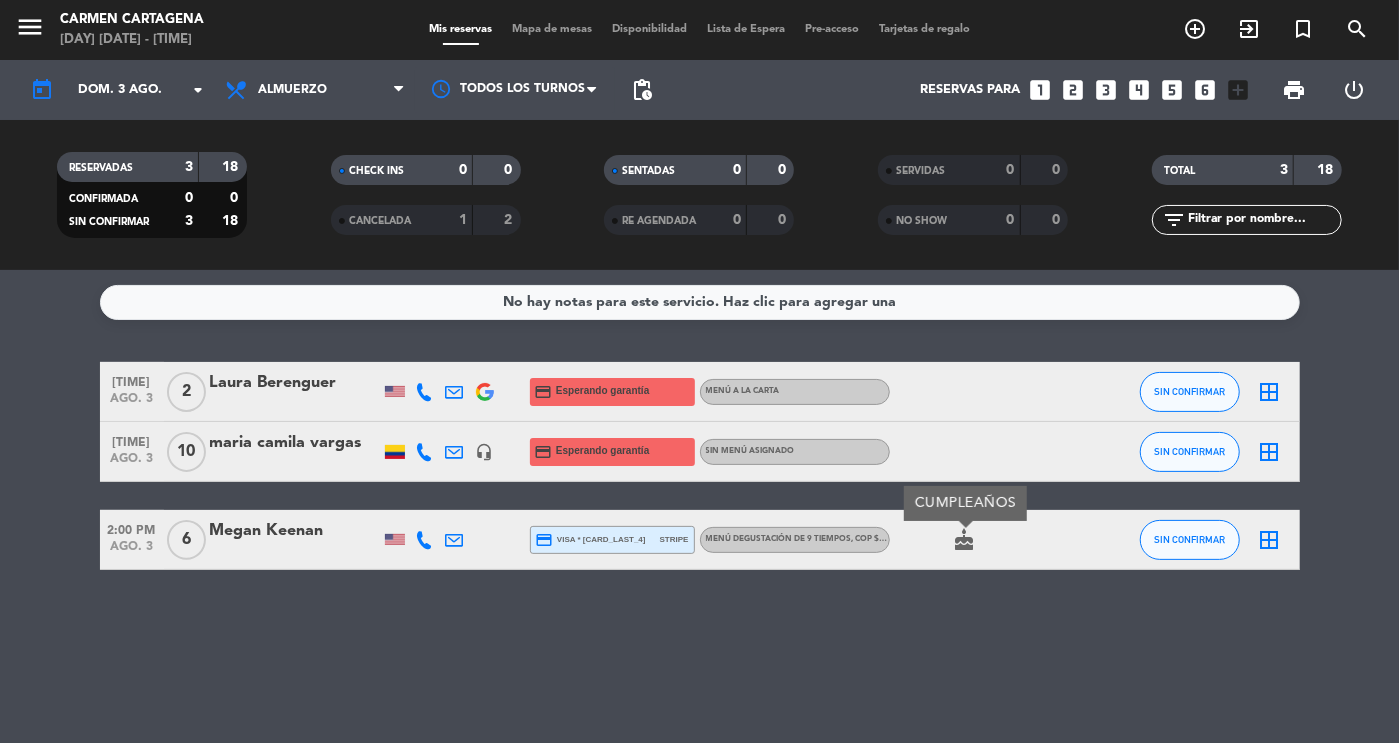 click on "cake" 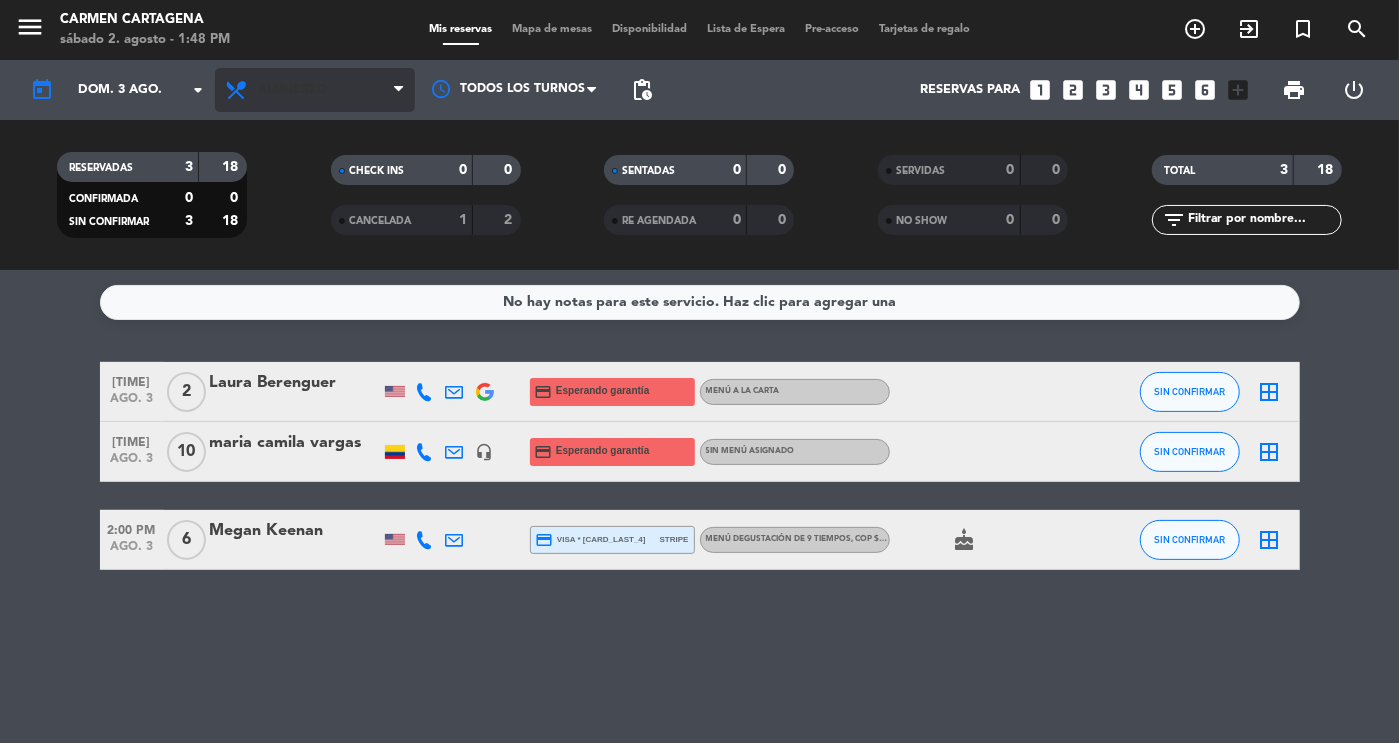 click on "Almuerzo" at bounding box center [315, 90] 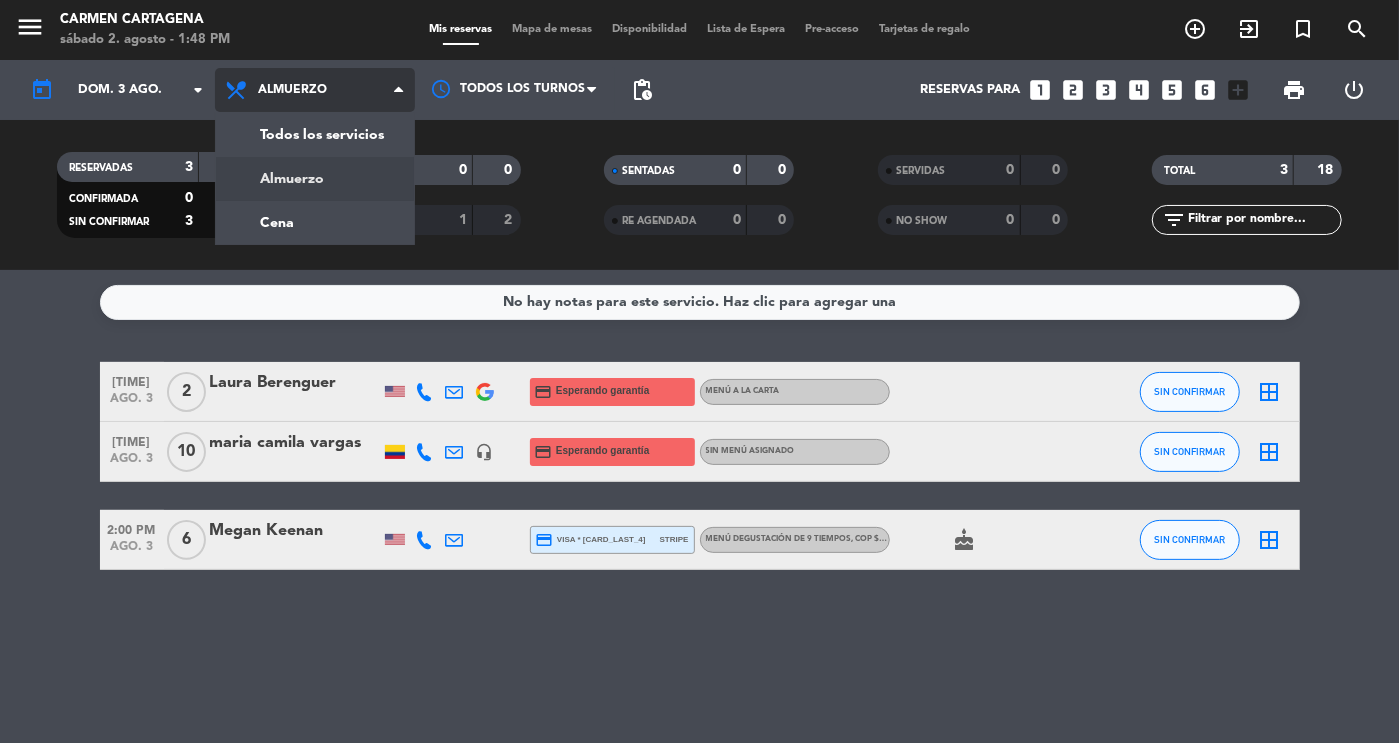 click on "menu Carmen Cartagena sábado 2. agosto - 1:48 PM Mis reservas Mapa de mesas Disponibilidad Lista de Espera Pre-acceso Tarjetas de regalo add_circle_outline exit_to_app turned_in_not search today vie. 15 ago. arrow_drop_down Todos los servicios Almuerzo Cena Almuerzo Todos los servicios Almuerzo Cena Todos los turnos pending_actions Reservas para looks_one looks_two looks_3 looks_4 looks_5 looks_6 add_box print power_settings_new RESERVADAS 3 18 CONFIRMADA 0 0 SIN CONFIRMAR 3 18 CHECK INS 0 0 CANCELADA 1 2 SENTADAS 0 0 RE AGENDADA 0 0 SERVIDAS 0 0 NO SHOW 0 0 TOTAL 3 18 filter_list" 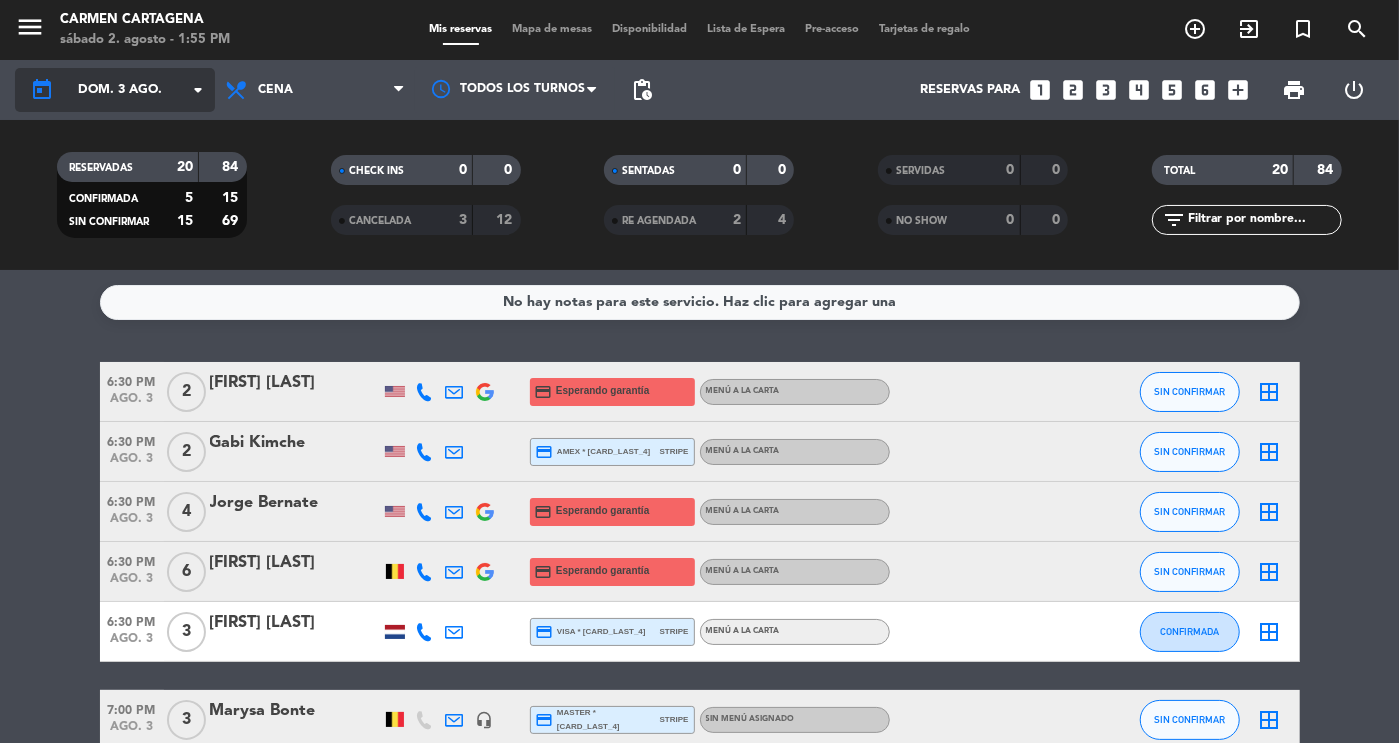 click on "dom. 3 ago." 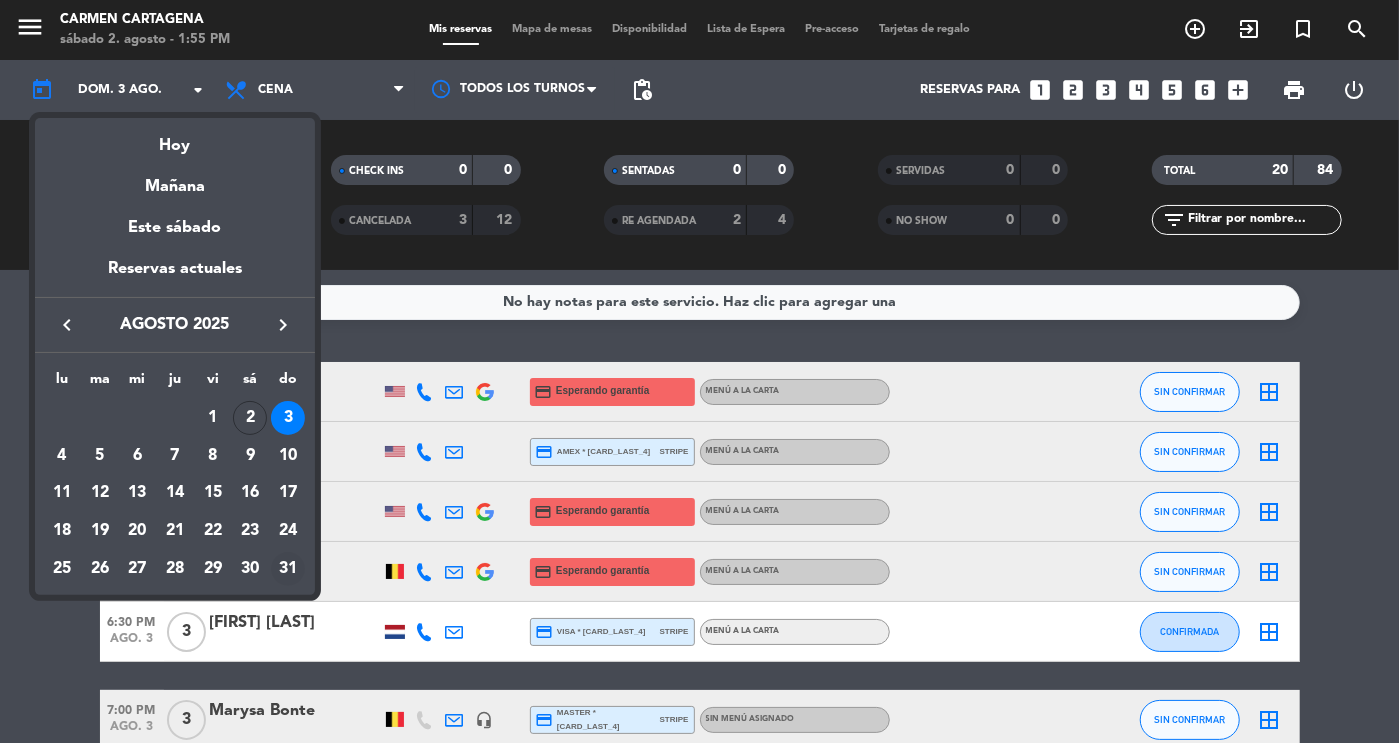 click on "31" at bounding box center (288, 569) 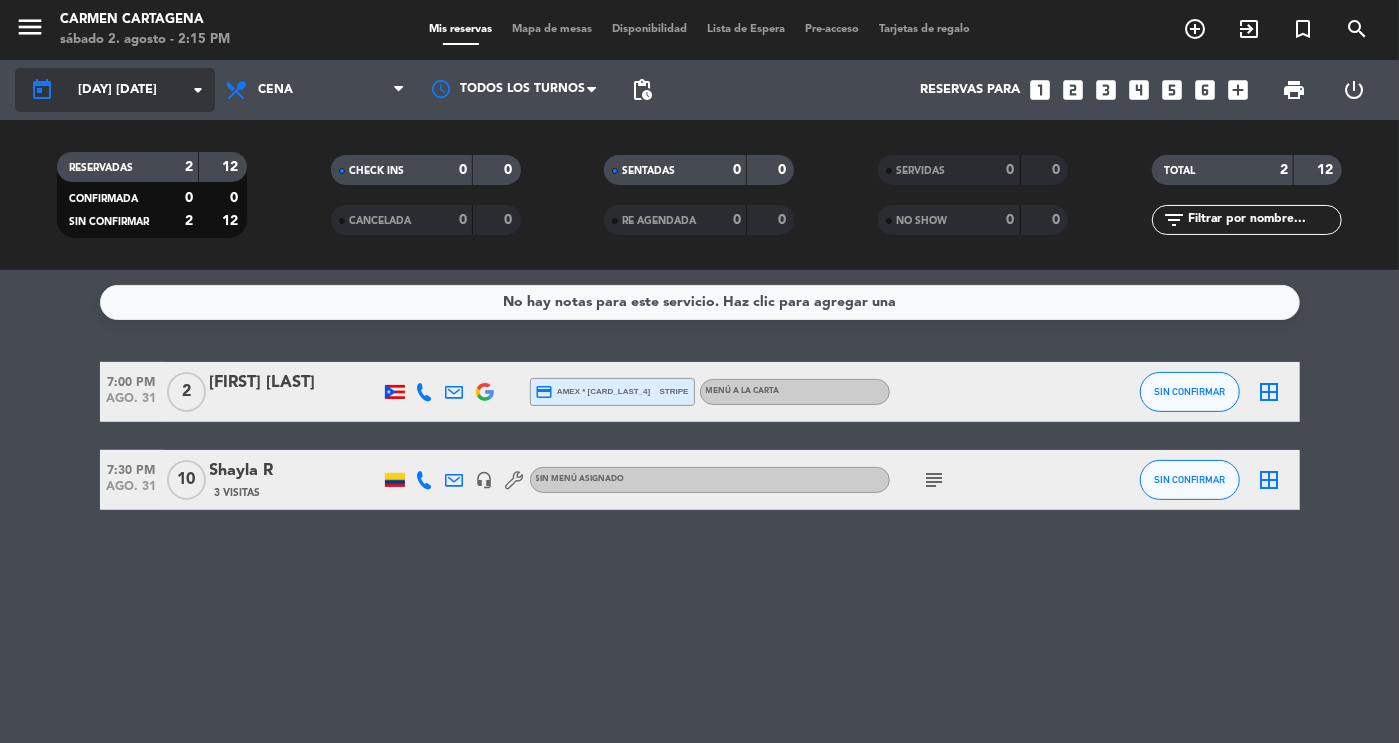 click on "[DAY] [DATE]" 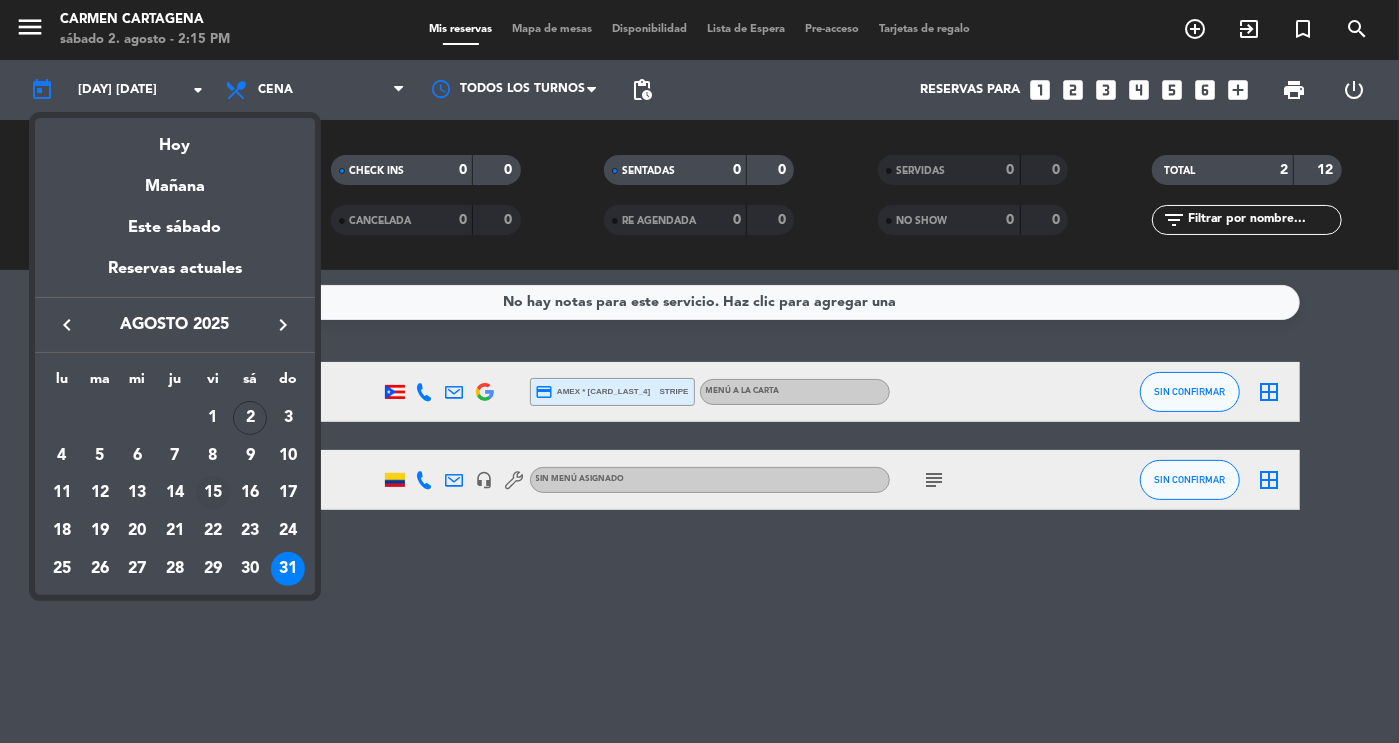 click on "15" at bounding box center [213, 493] 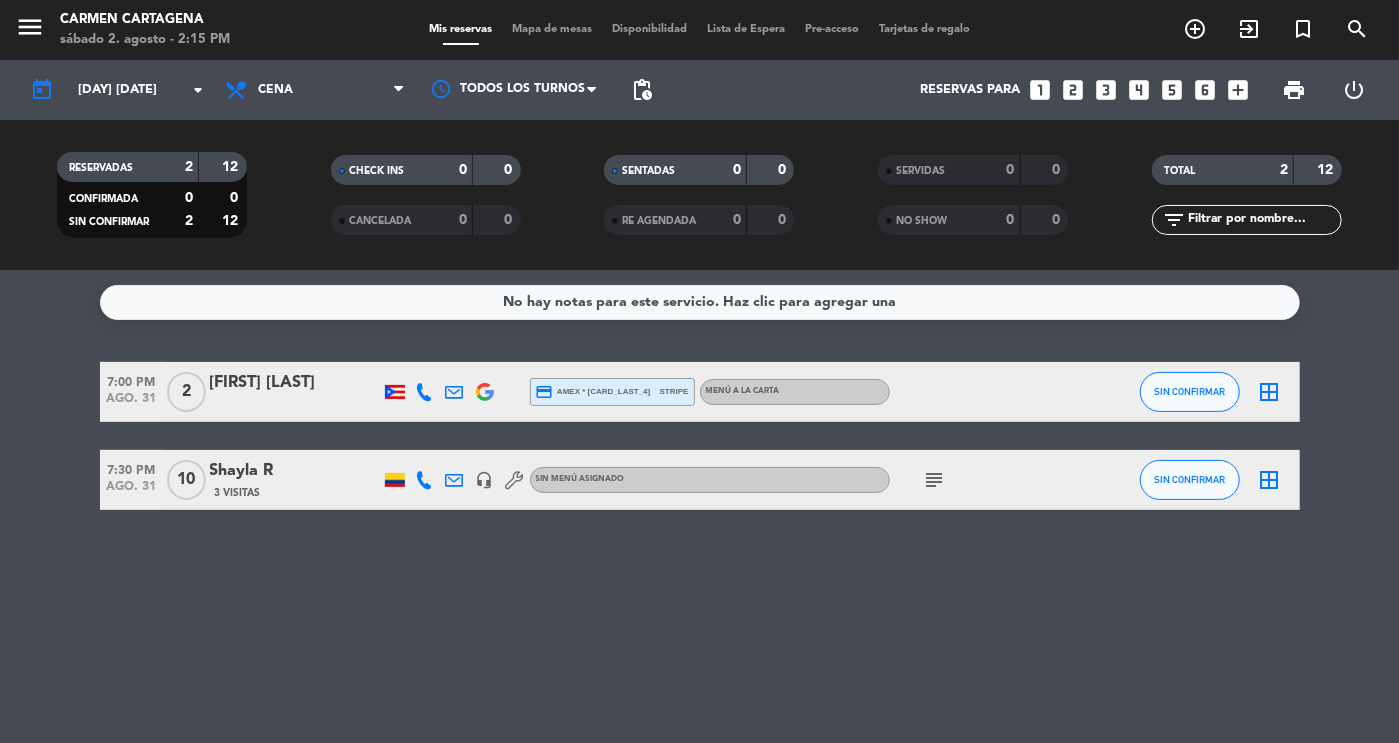 type on "vie. 15 ago." 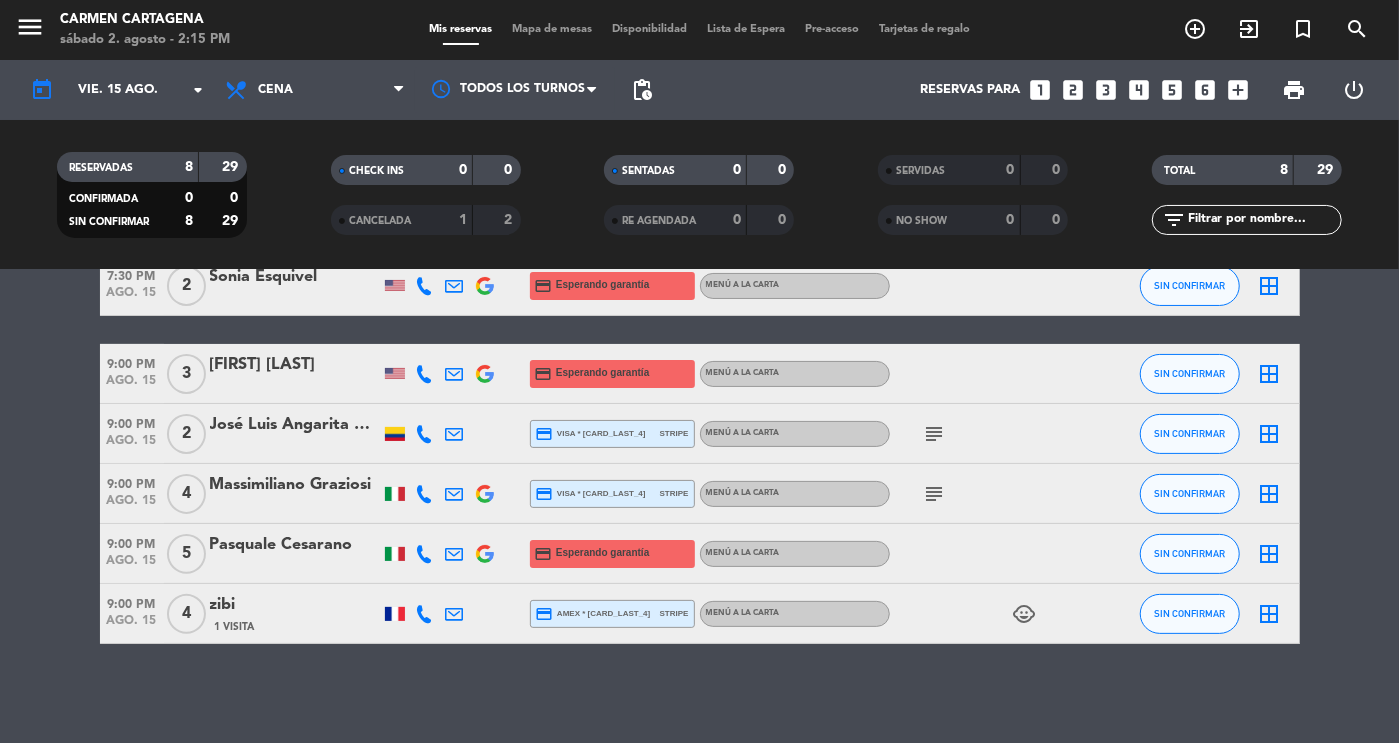 scroll, scrollTop: 0, scrollLeft: 0, axis: both 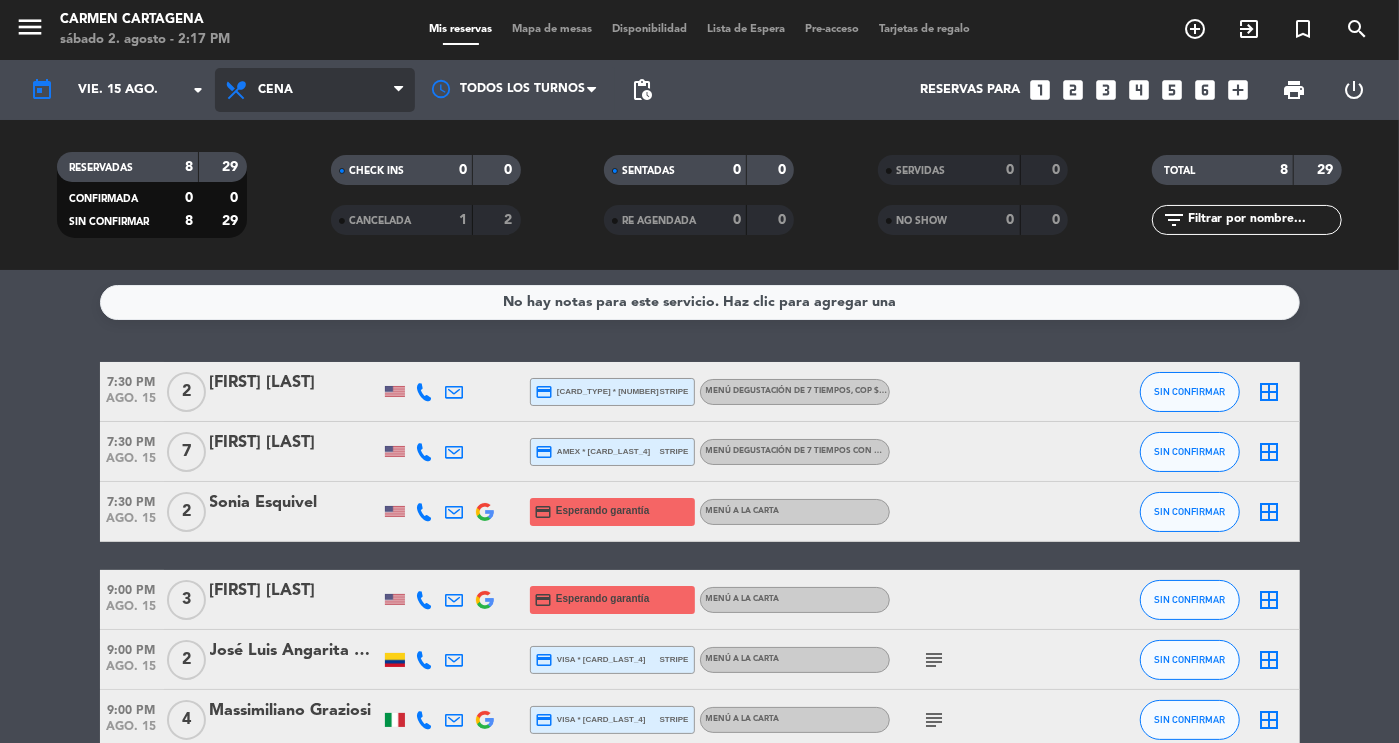 click on "Cena" at bounding box center [315, 90] 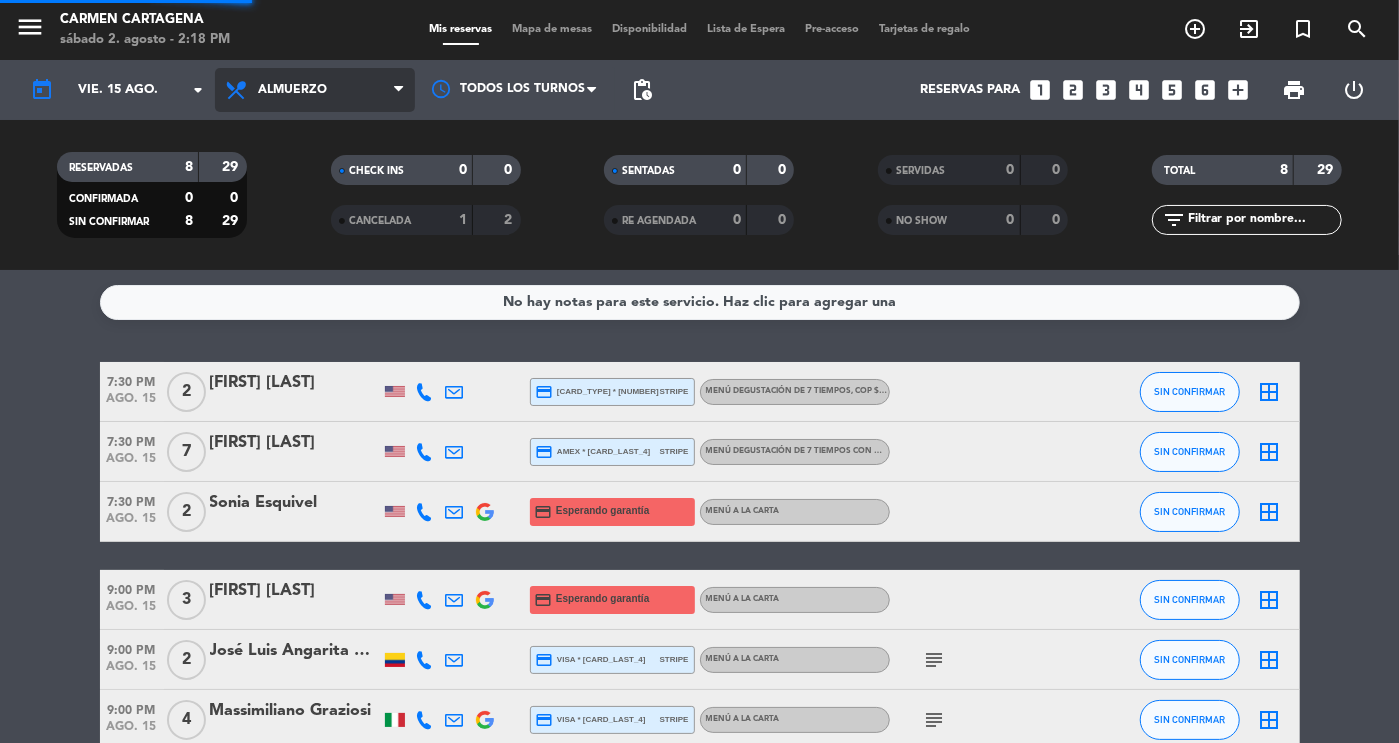 click on "menu Carmen Cartagena sábado 2. agosto - 2:18 PM Mis reservas Mapa de mesas Disponibilidad Lista de Espera Pre-acceso Tarjetas de regalo add_circle_outline exit_to_app turned_in_not search today vie. 15 ago. arrow_drop_down Todos los servicios Almuerzo Cena Almuerzo Todos los servicios Almuerzo Cena Todos los turnos pending_actions Reservas para looks_one looks_two looks_3 looks_4 looks_5 looks_6 add_box print power_settings_new RESERVADAS 8 29 CONFIRMADA 0 0 SIN CONFIRMAR 8 29 CHECK INS 0 0 CANCELADA 1 2 SENTADAS 0 0 RE AGENDADA 0 0 SERVIDAS 0 0 NO SHOW 0 0 TOTAL 8 29 filter_list" 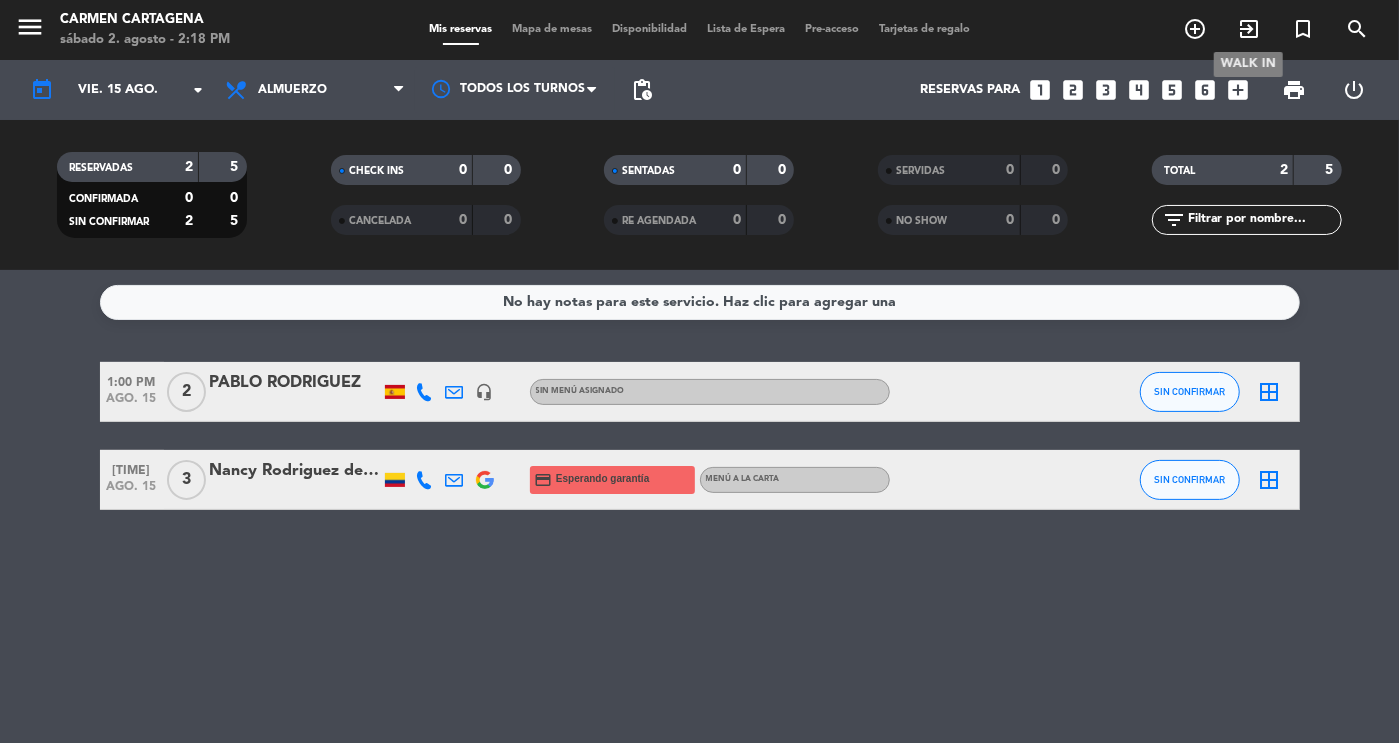 click on "exit_to_app" at bounding box center (1249, 29) 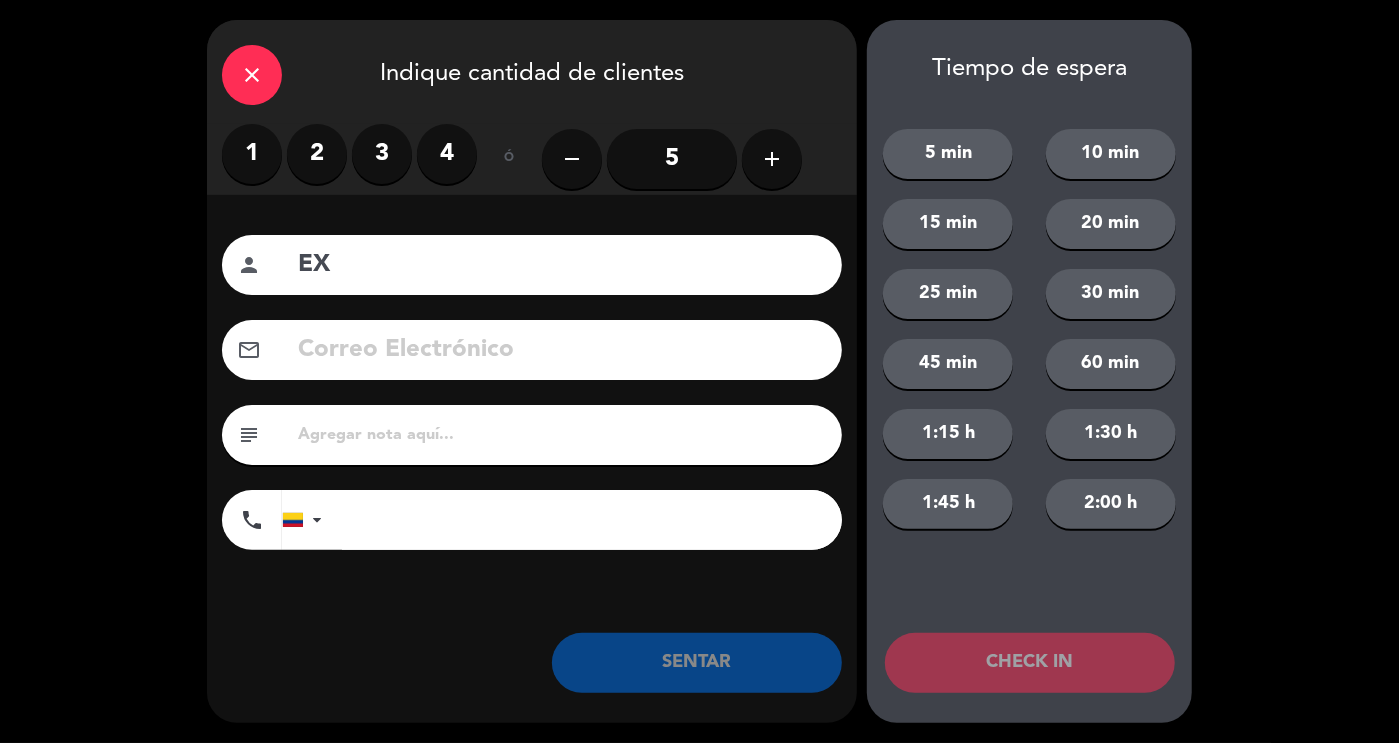 type on "E" 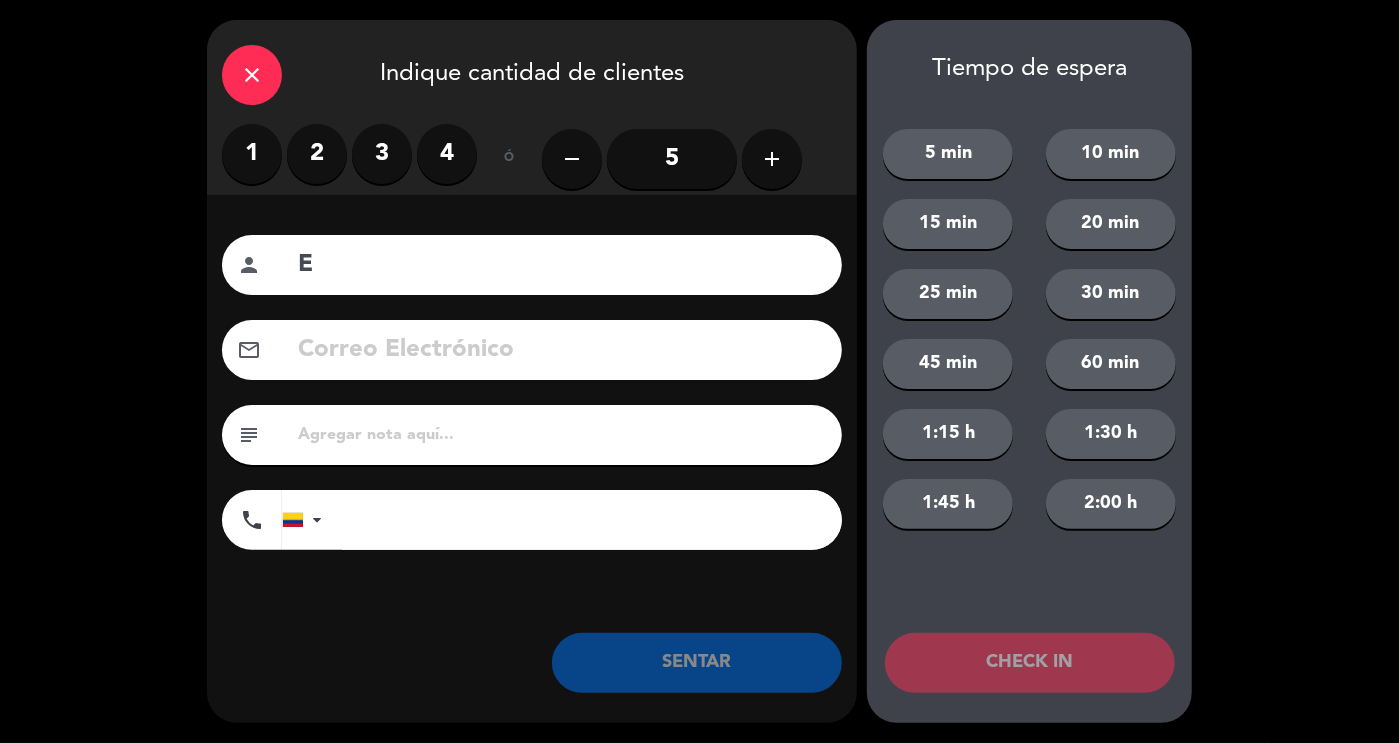 type 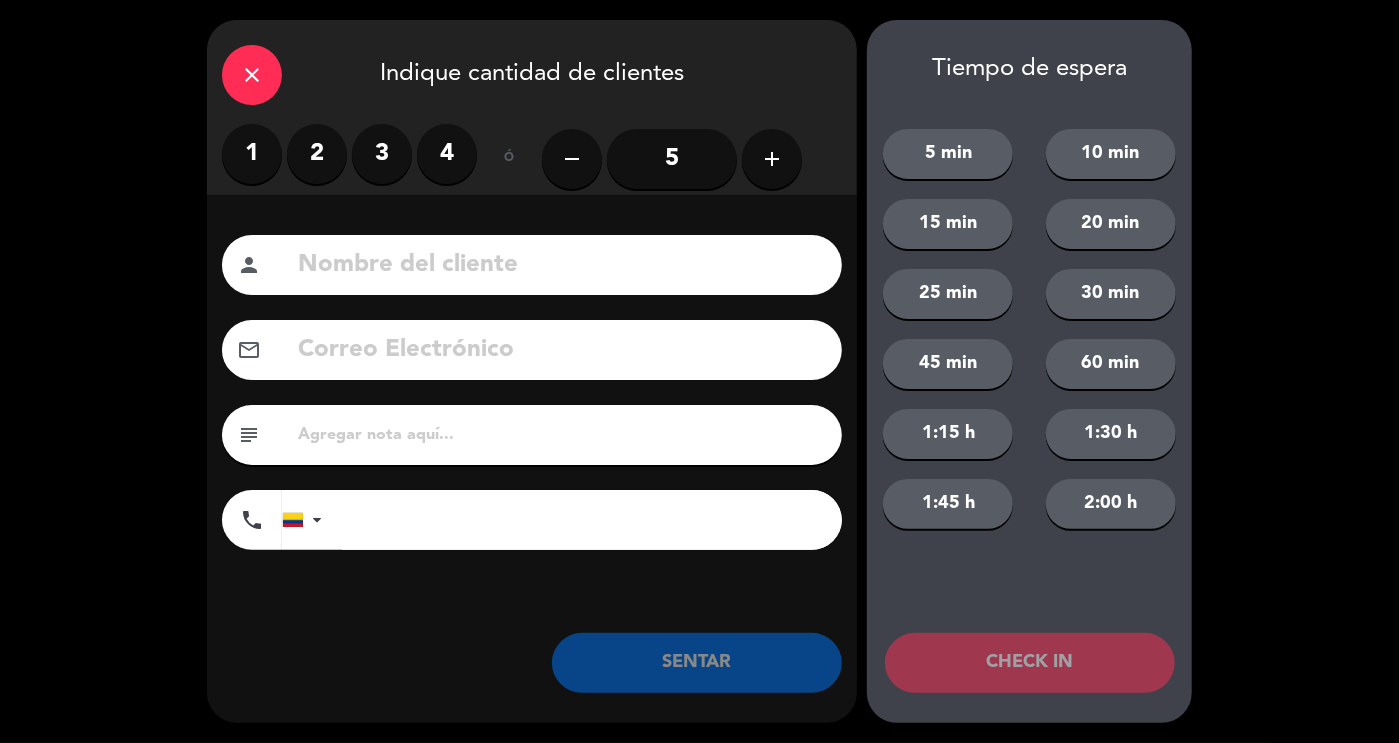click on "close" 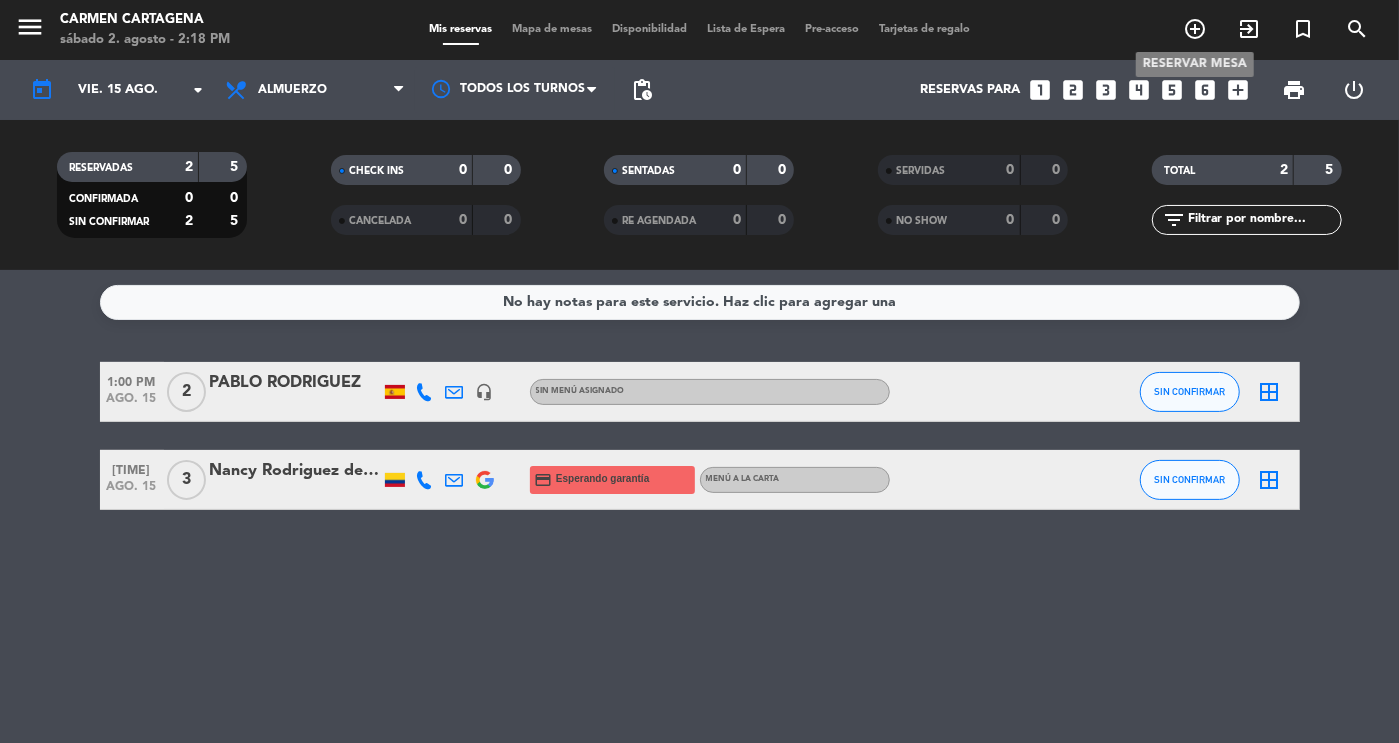 click on "add_circle_outline" at bounding box center [1195, 29] 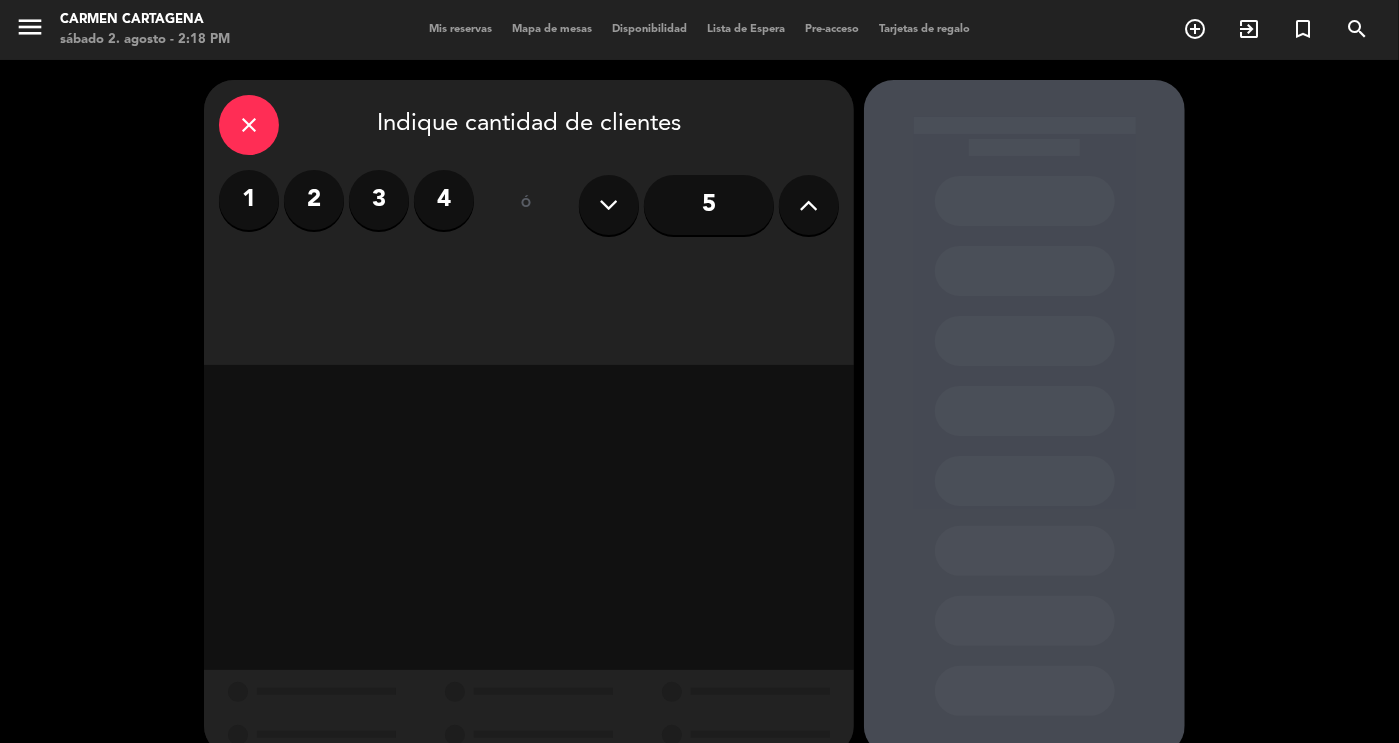 click on "3" at bounding box center [379, 200] 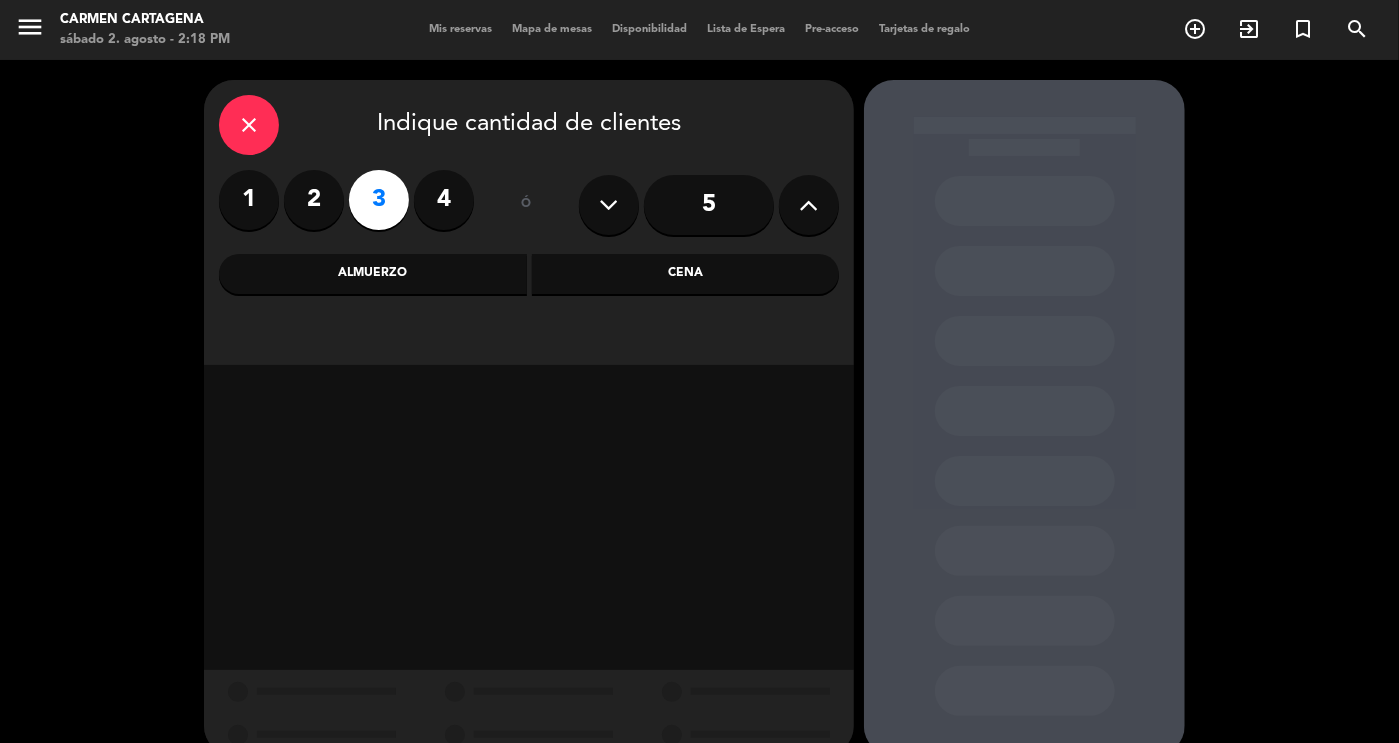 click on "Cena" at bounding box center (686, 274) 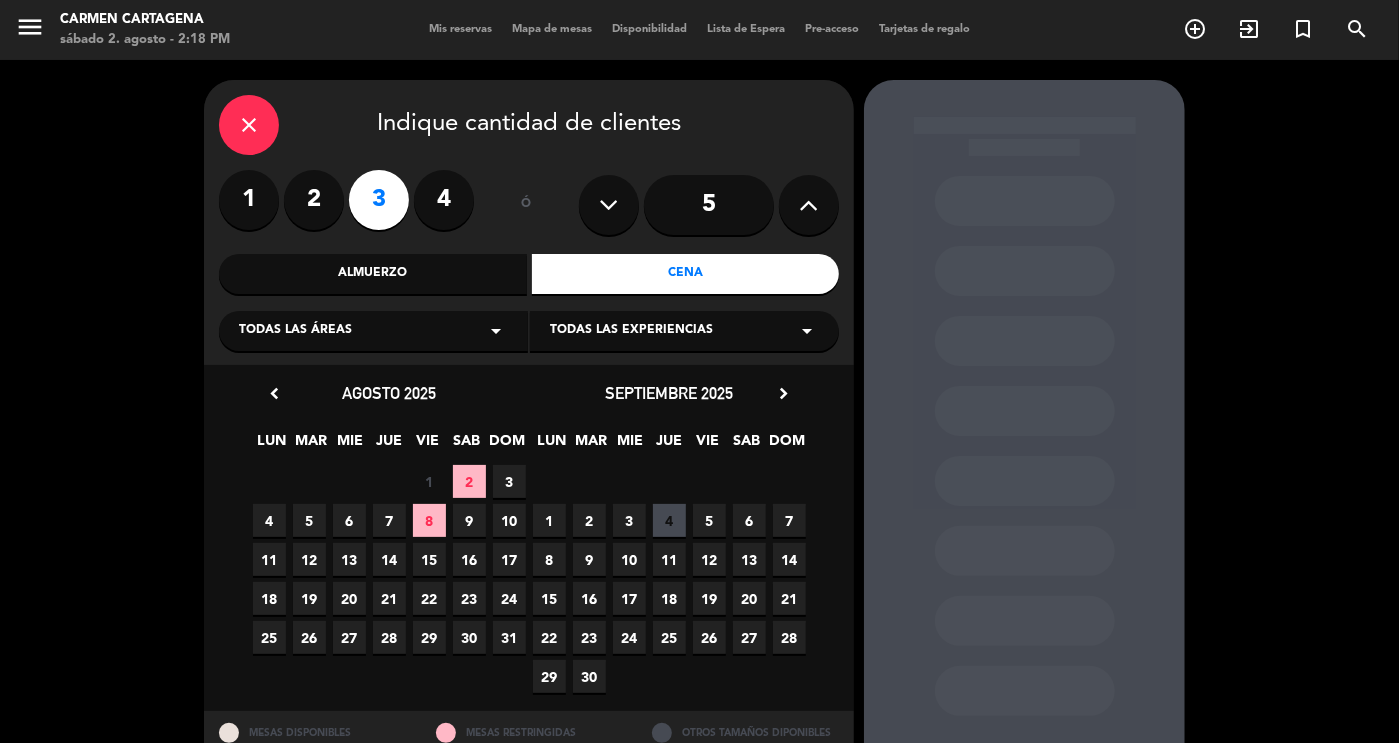 click on "Almuerzo" at bounding box center [373, 274] 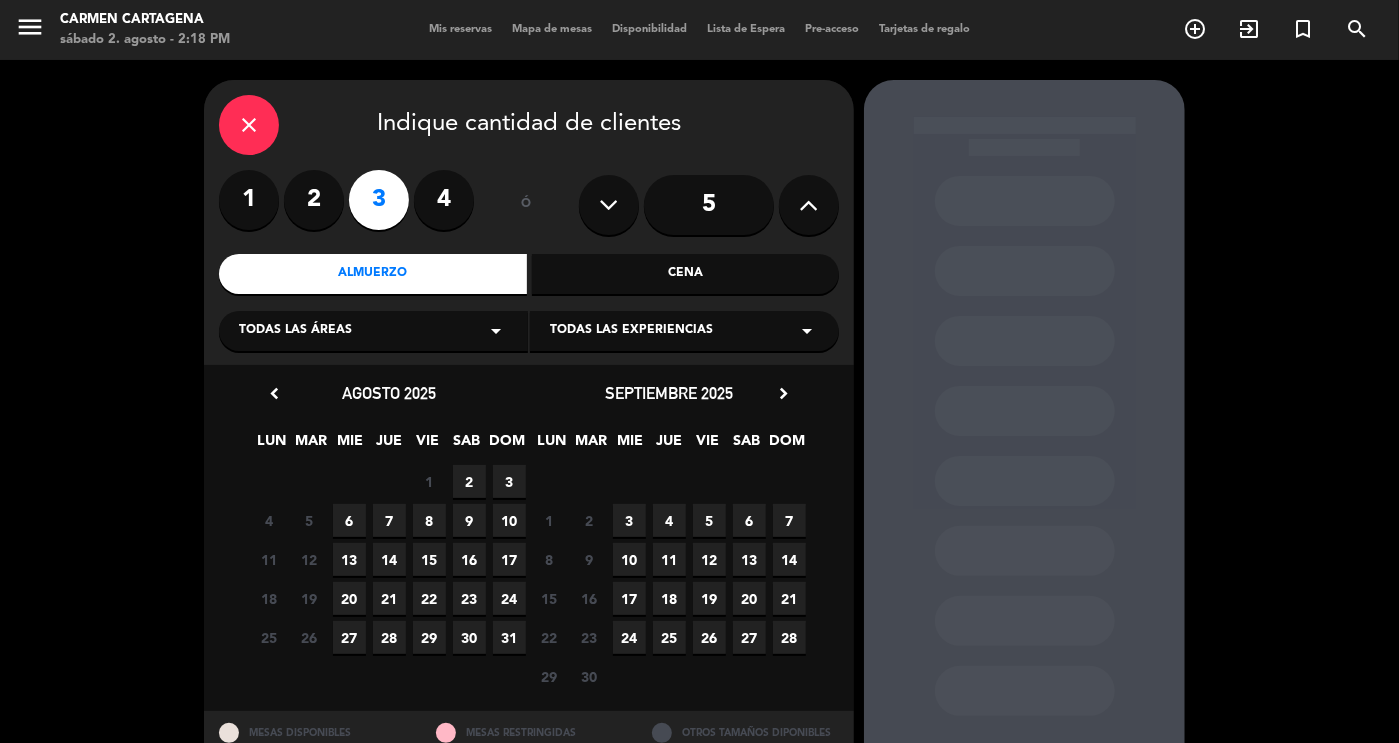 click on "15" at bounding box center [429, 559] 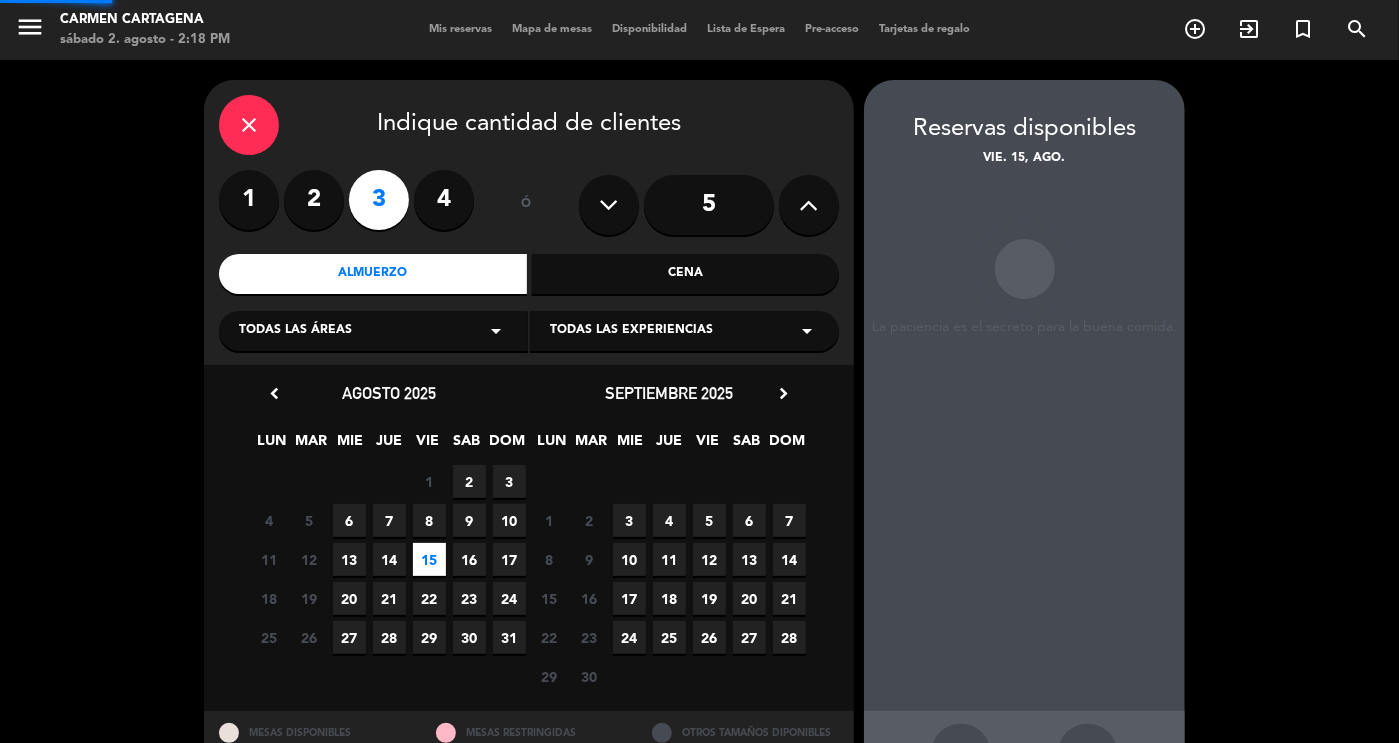 scroll, scrollTop: 72, scrollLeft: 0, axis: vertical 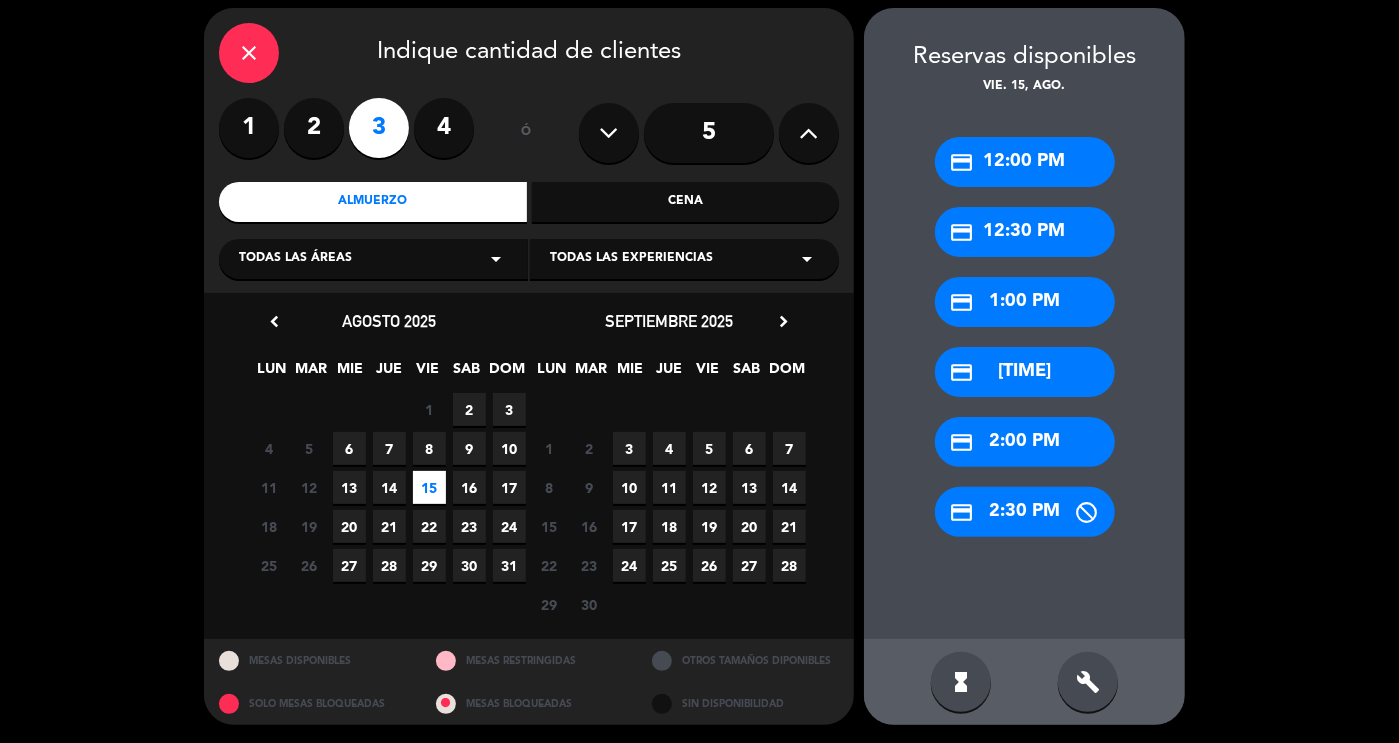 click on "build" at bounding box center [1088, 682] 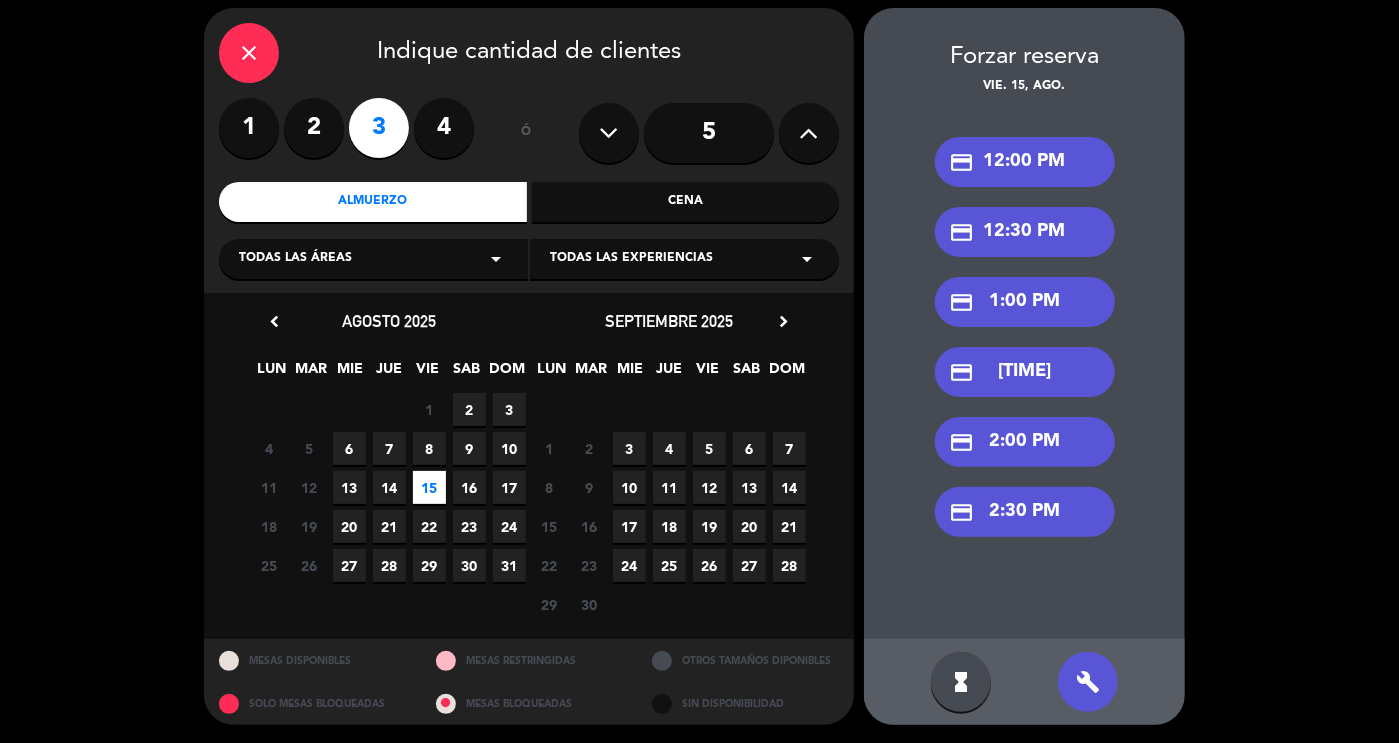 click on "[CREDIT_CARD] [TIME]" at bounding box center (1025, 302) 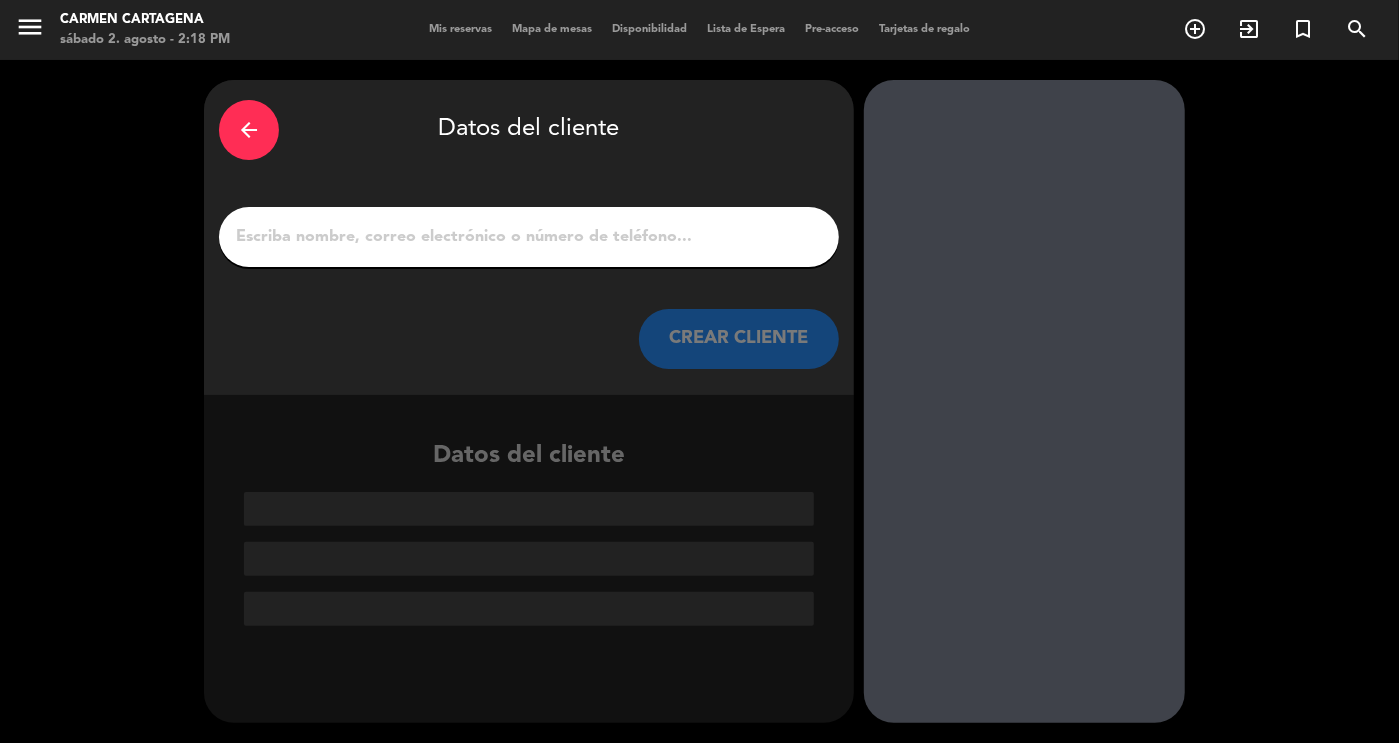 click on "1" at bounding box center [529, 237] 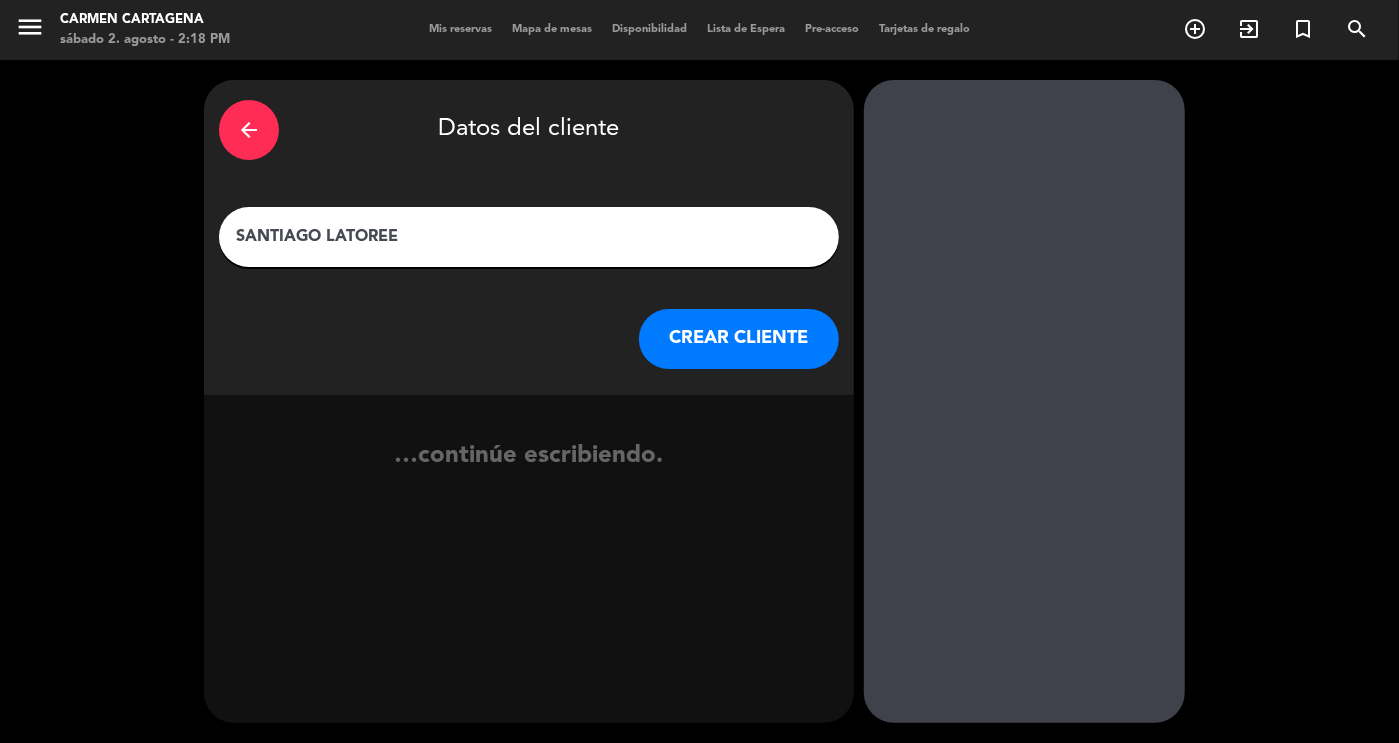 click on "SANTIAGO LATOREE" at bounding box center (529, 237) 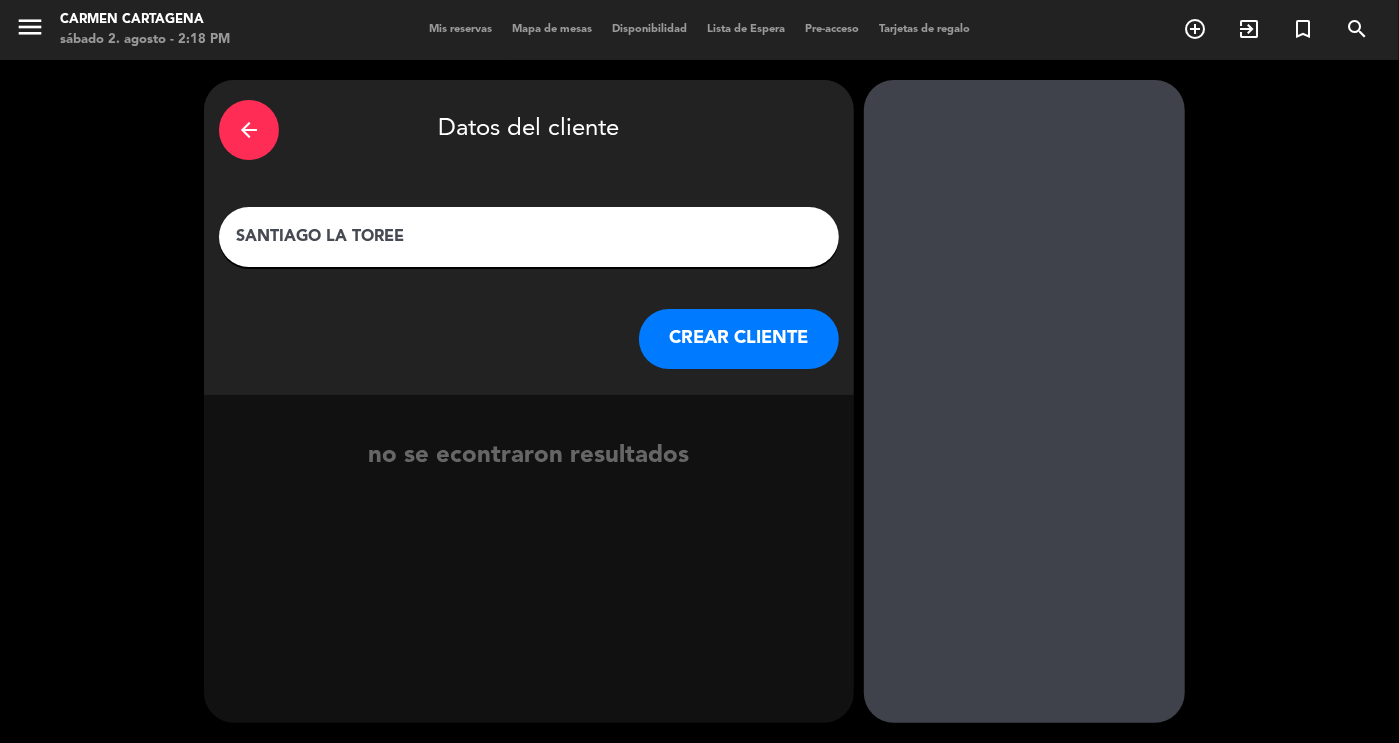 type on "SANTIAGO LA TOREE" 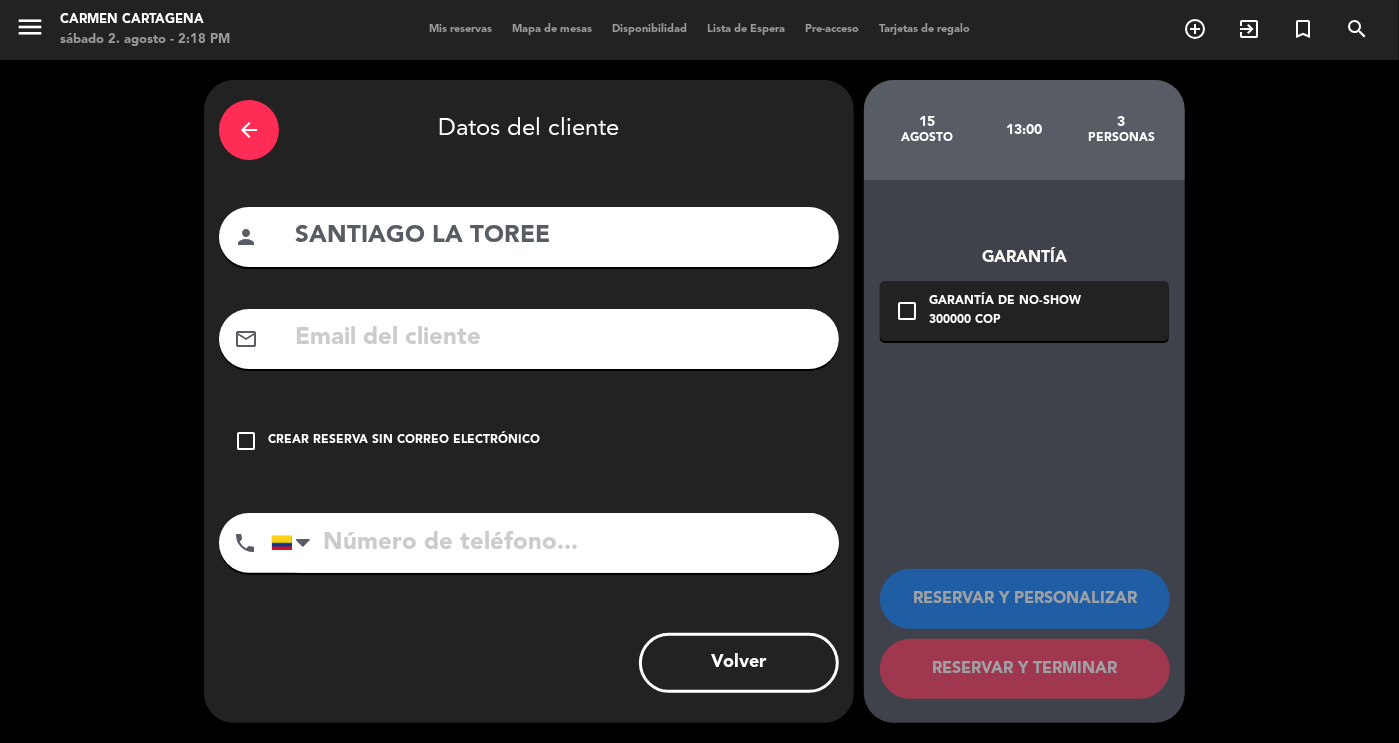 click at bounding box center (558, 338) 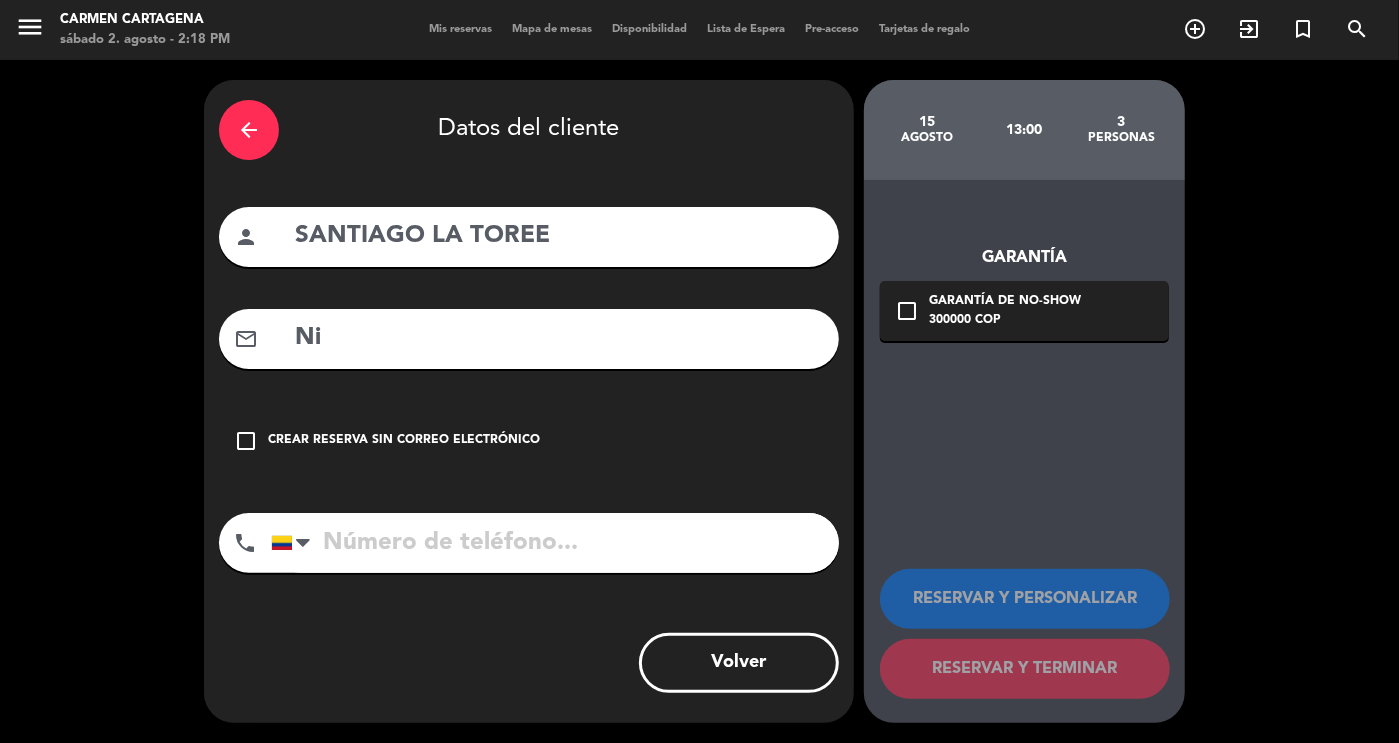 type on "N" 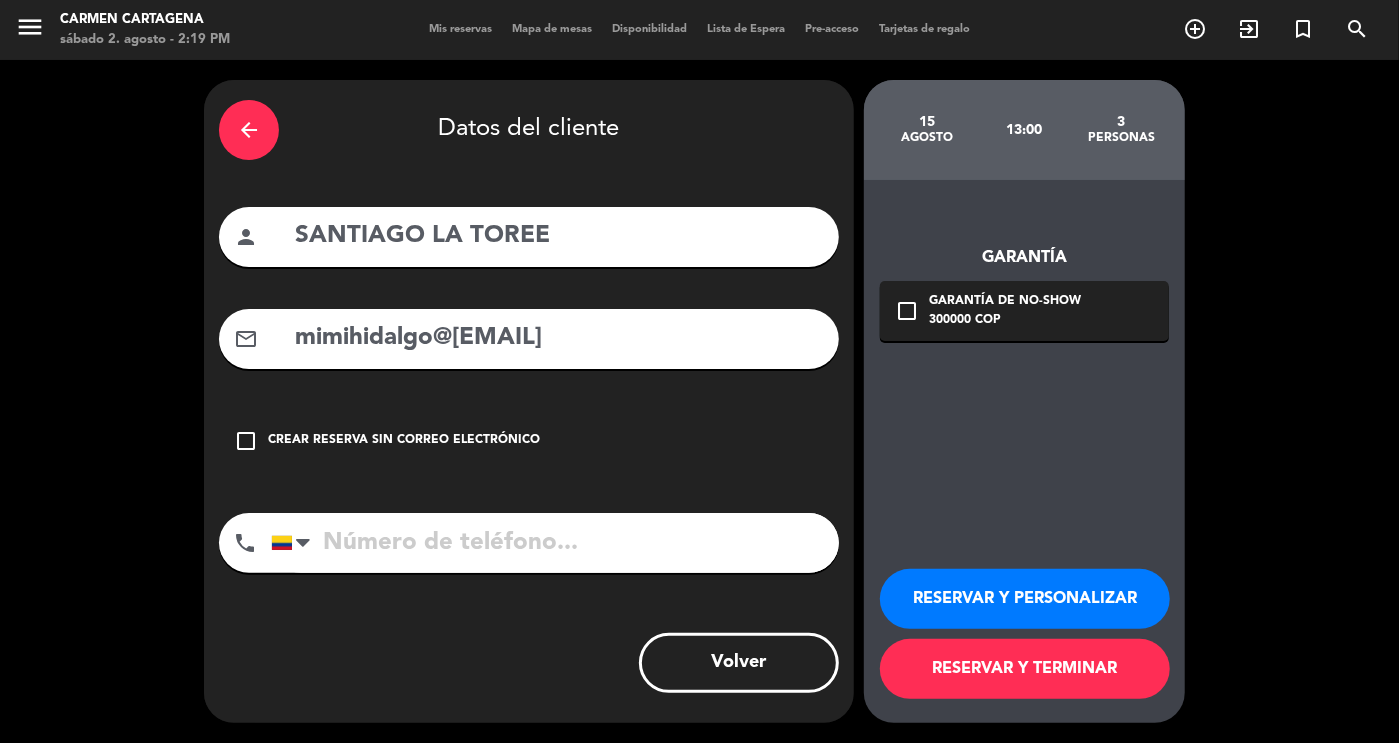 type on "mimihidalgo@[EMAIL]" 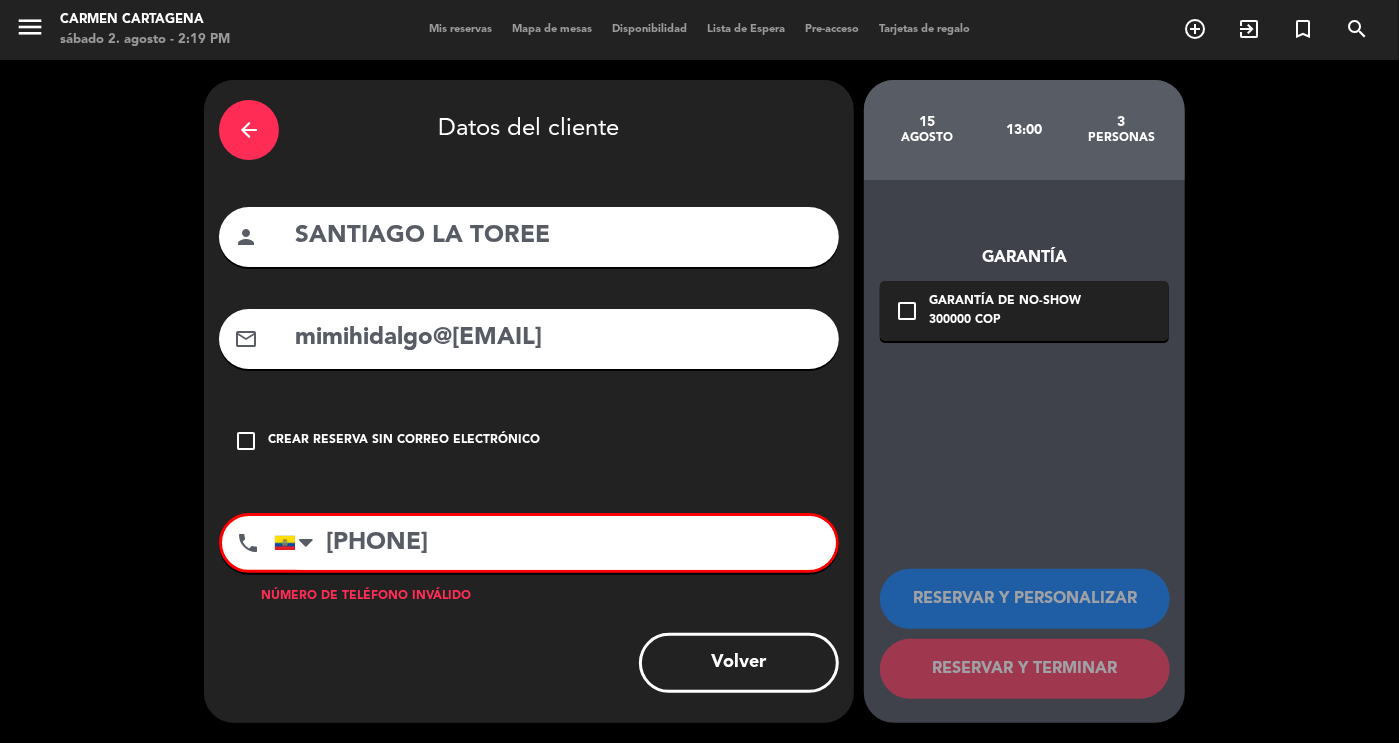 type on "[PHONE]" 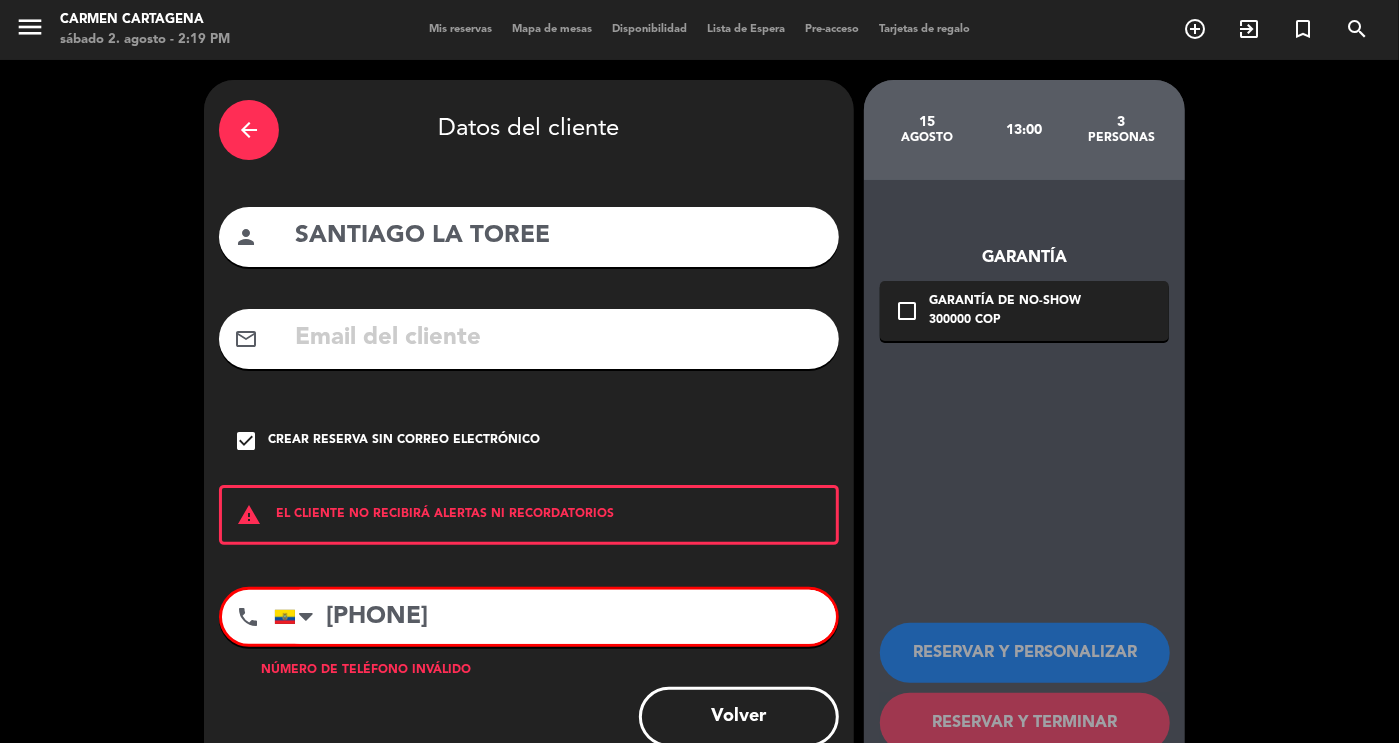 click on "Crear reserva sin correo electrónico" at bounding box center (404, 441) 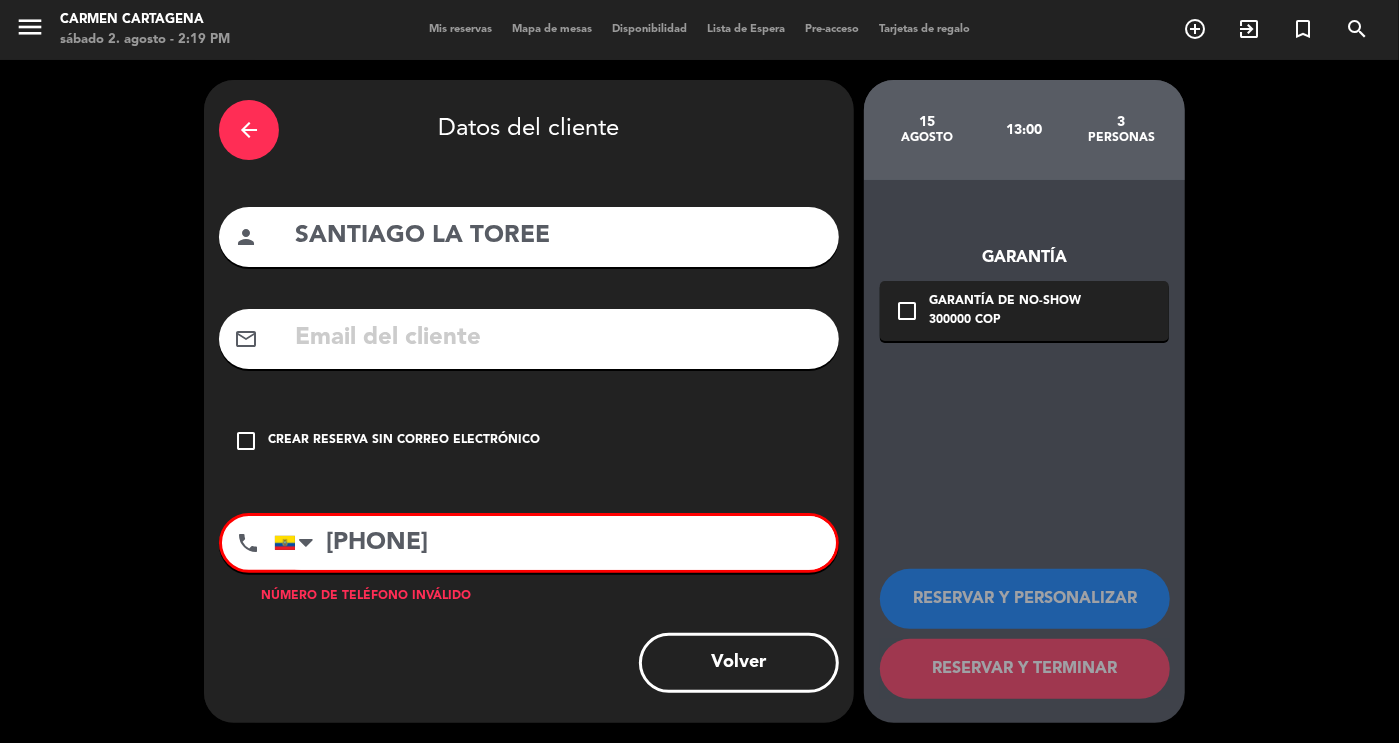 click at bounding box center (558, 338) 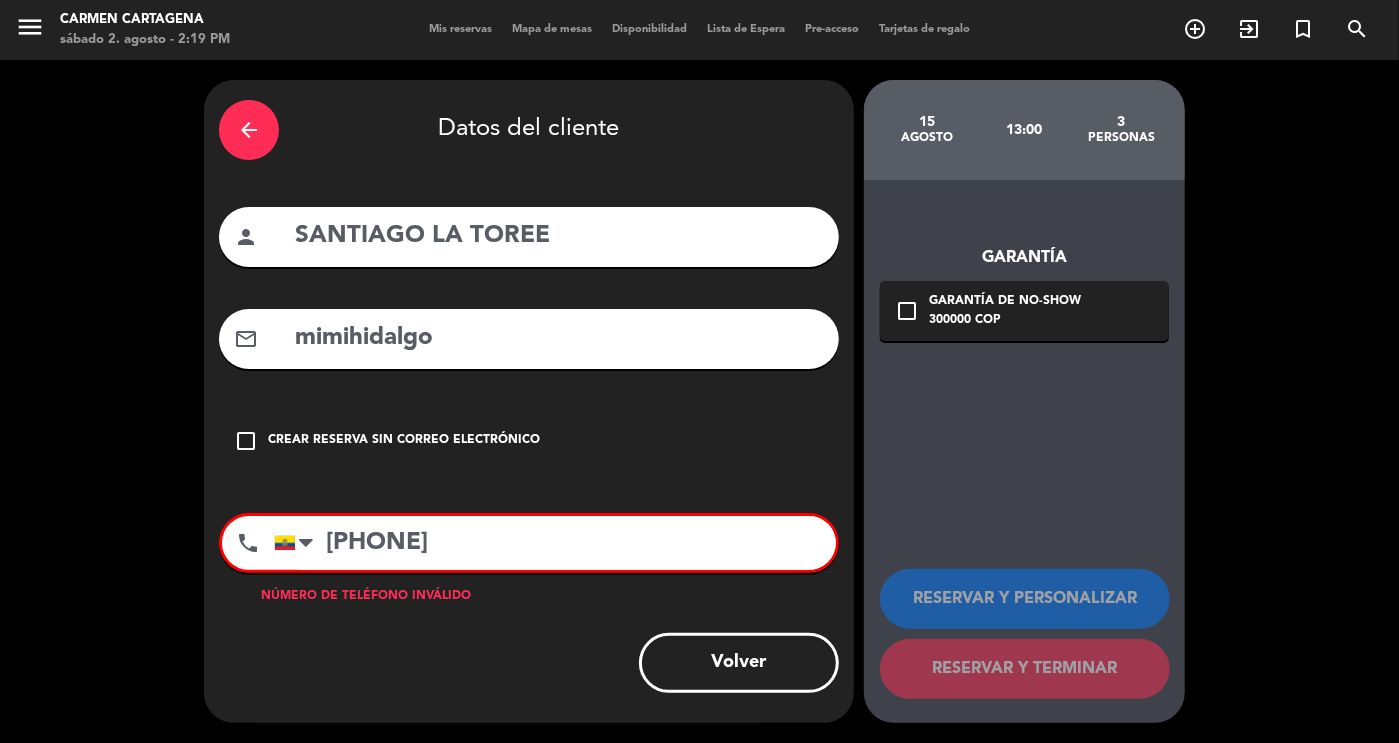 type on "mimihidalgo" 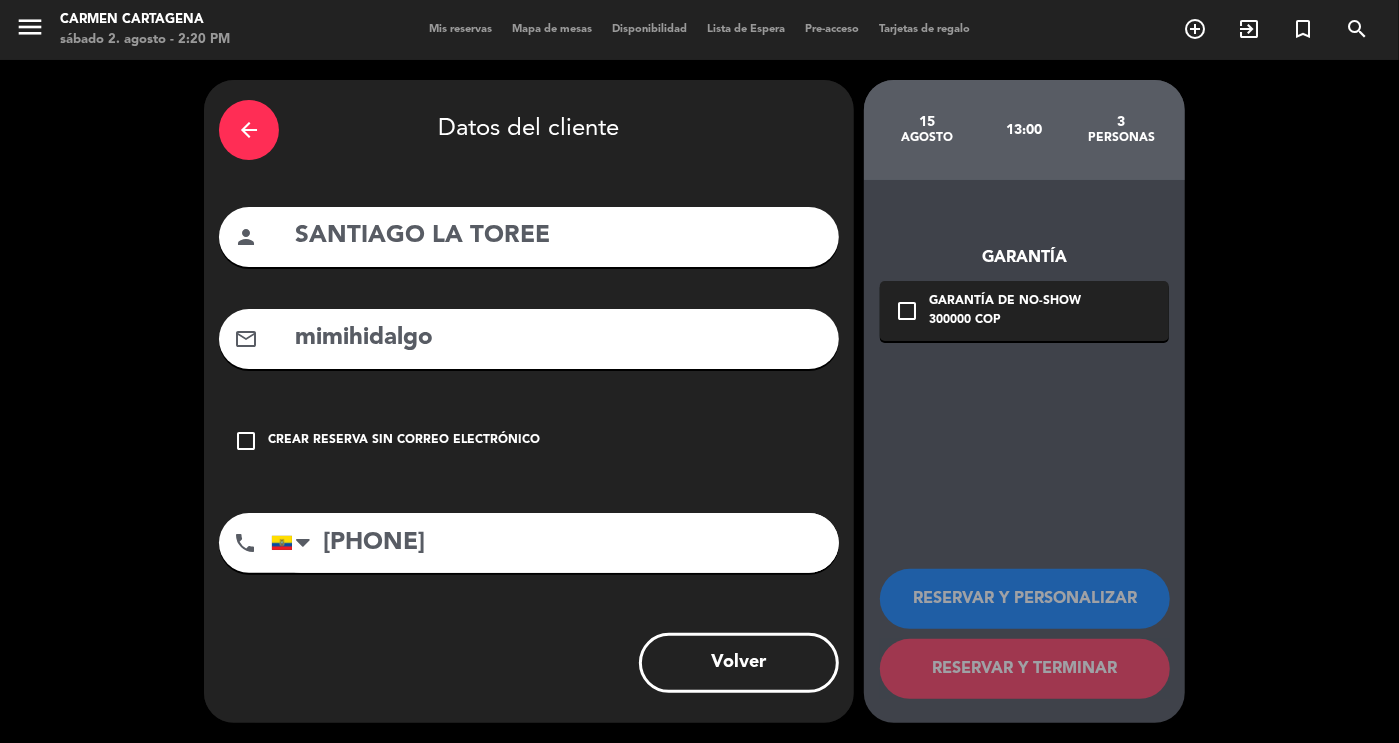 type on "[PHONE]" 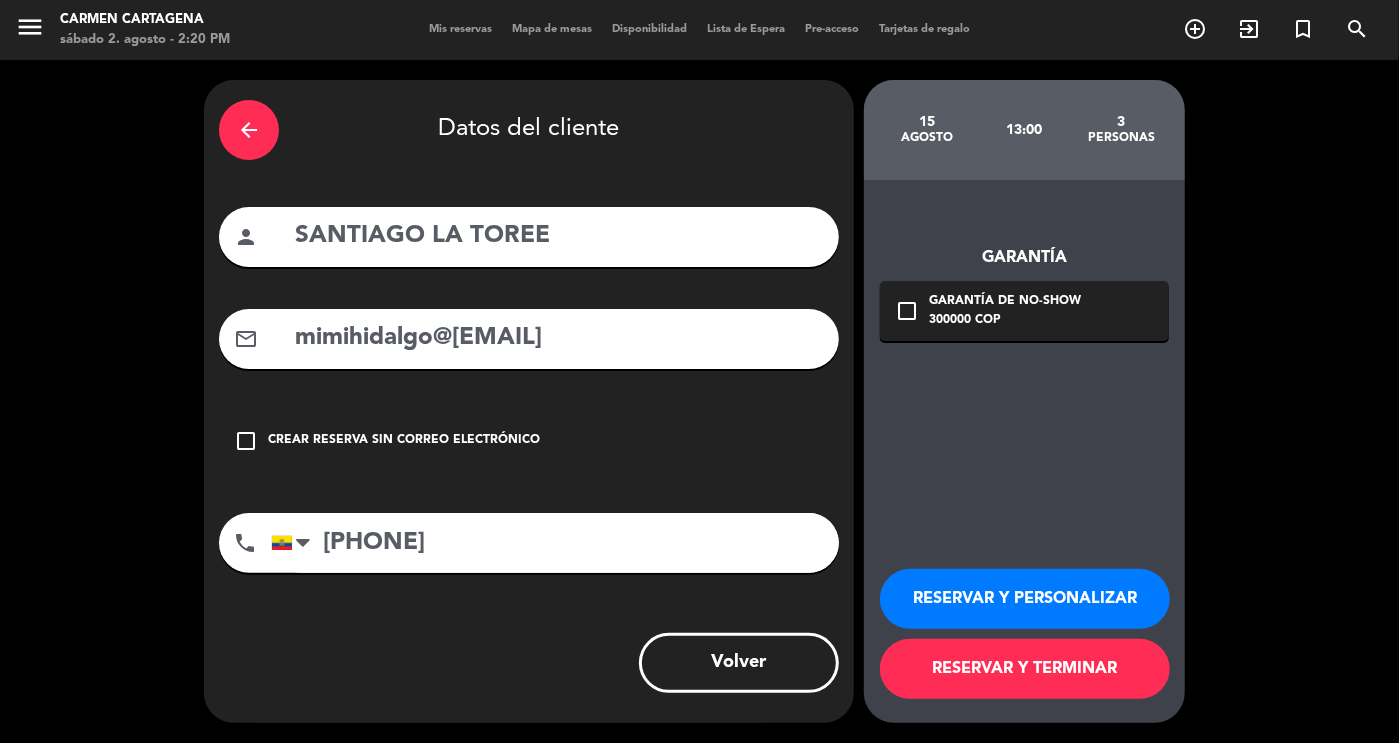 type on "mimihidalgo@[EMAIL]" 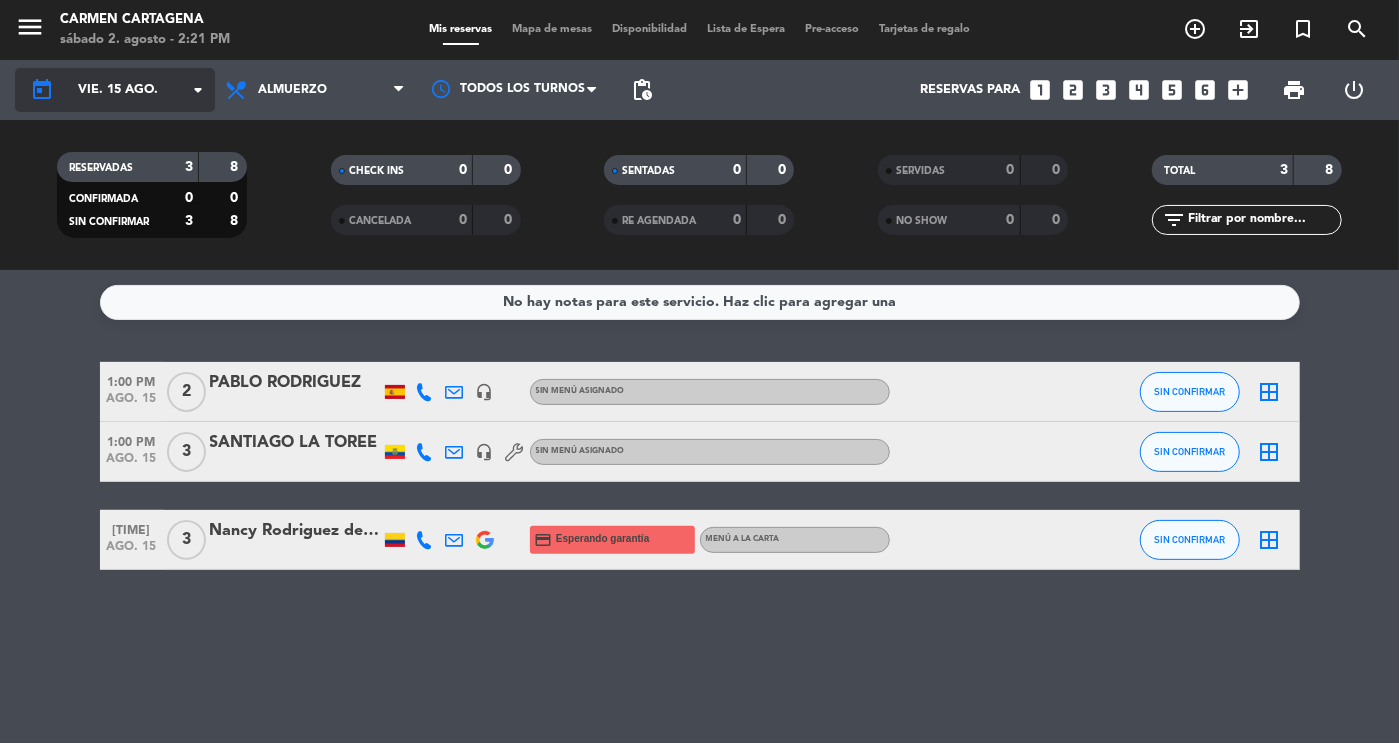 click on "vie. 15 ago." 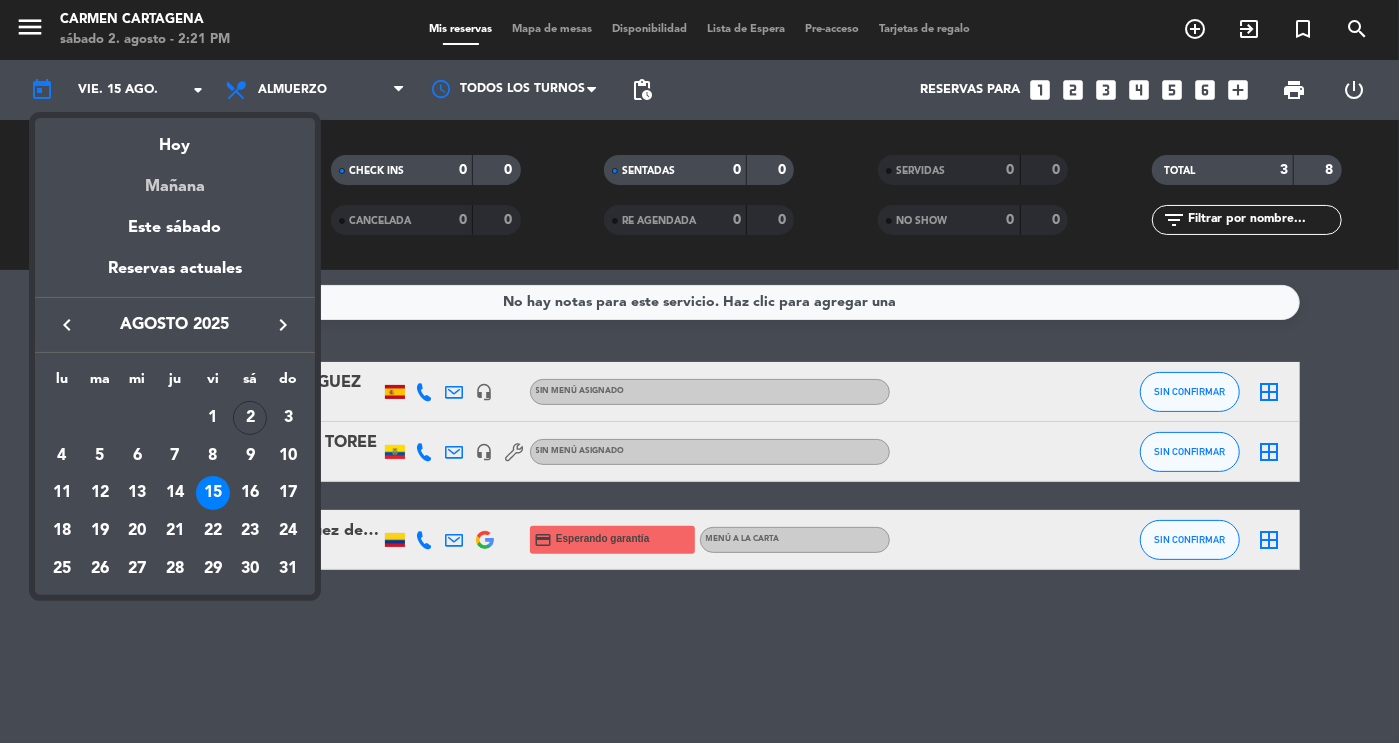click on "Mañana" at bounding box center (175, 179) 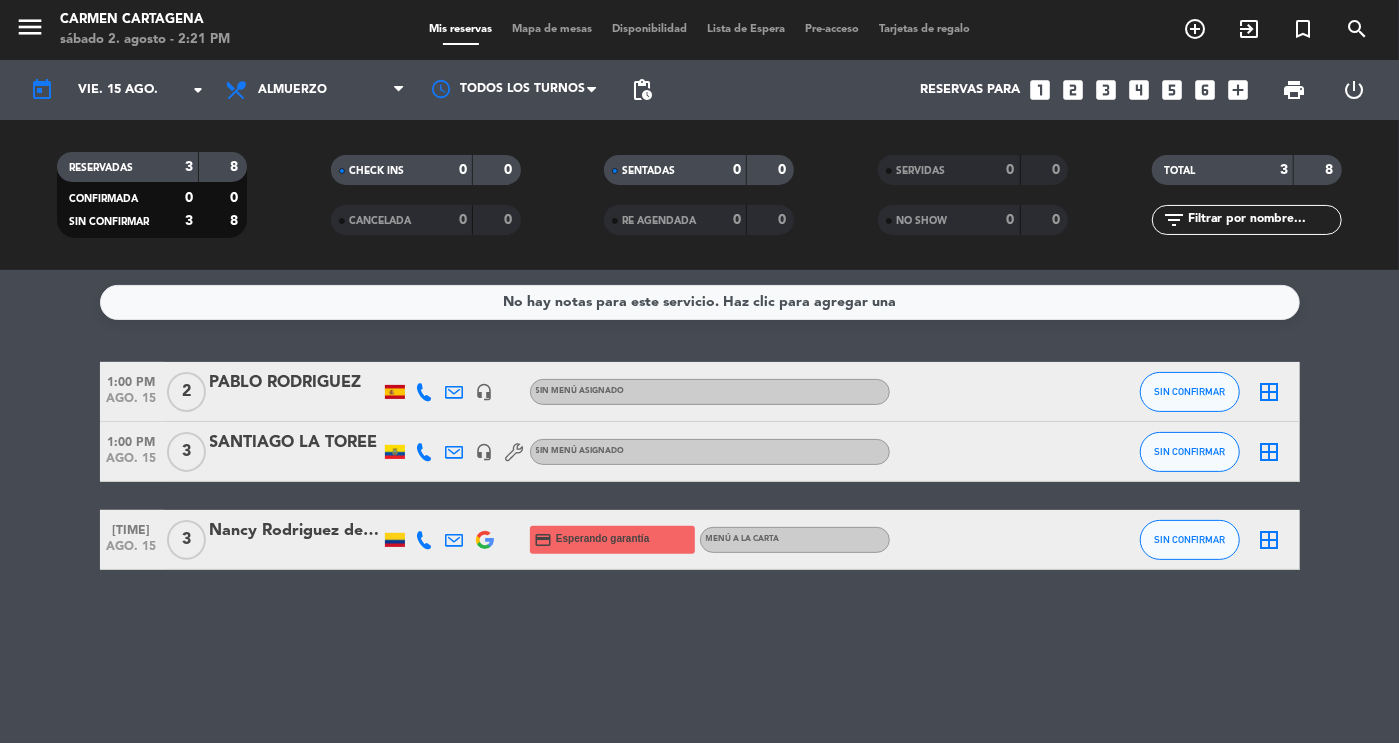 type on "dom. 3 ago." 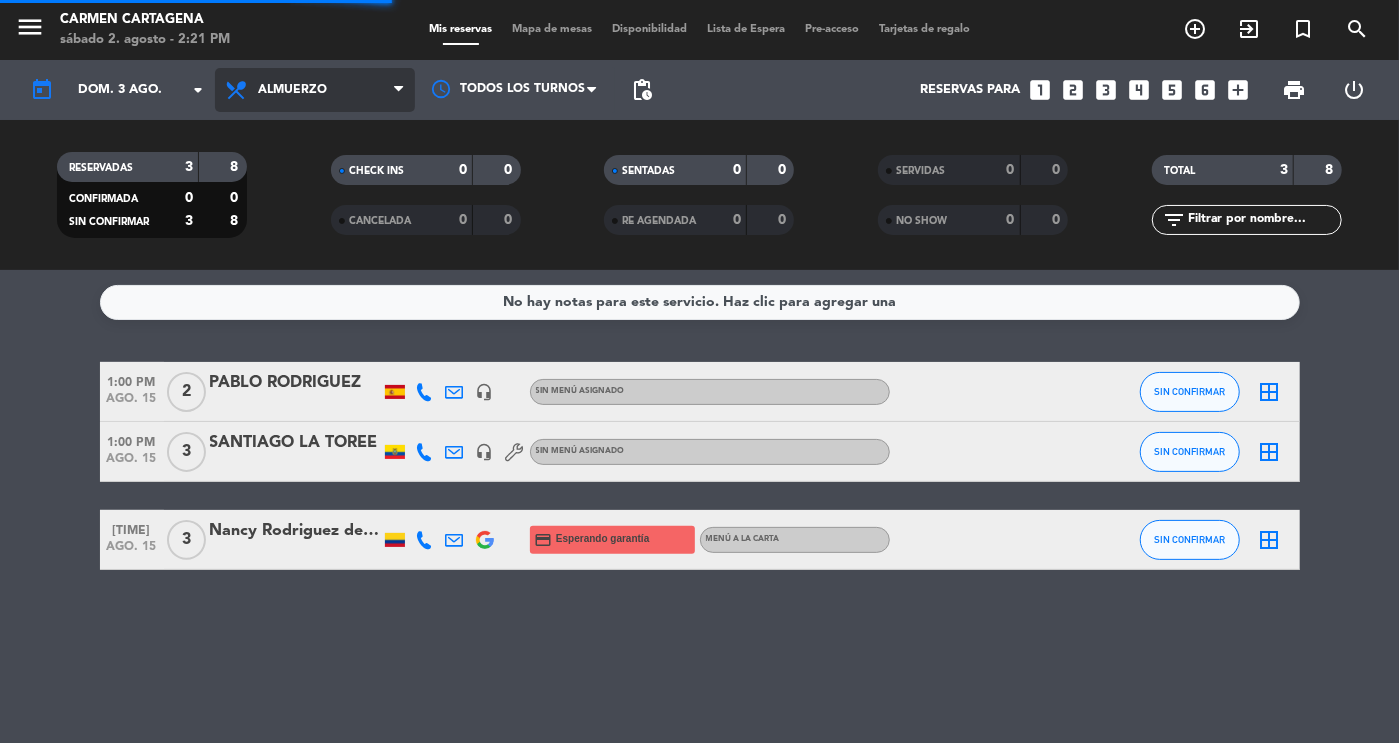 click on "Almuerzo" at bounding box center (315, 90) 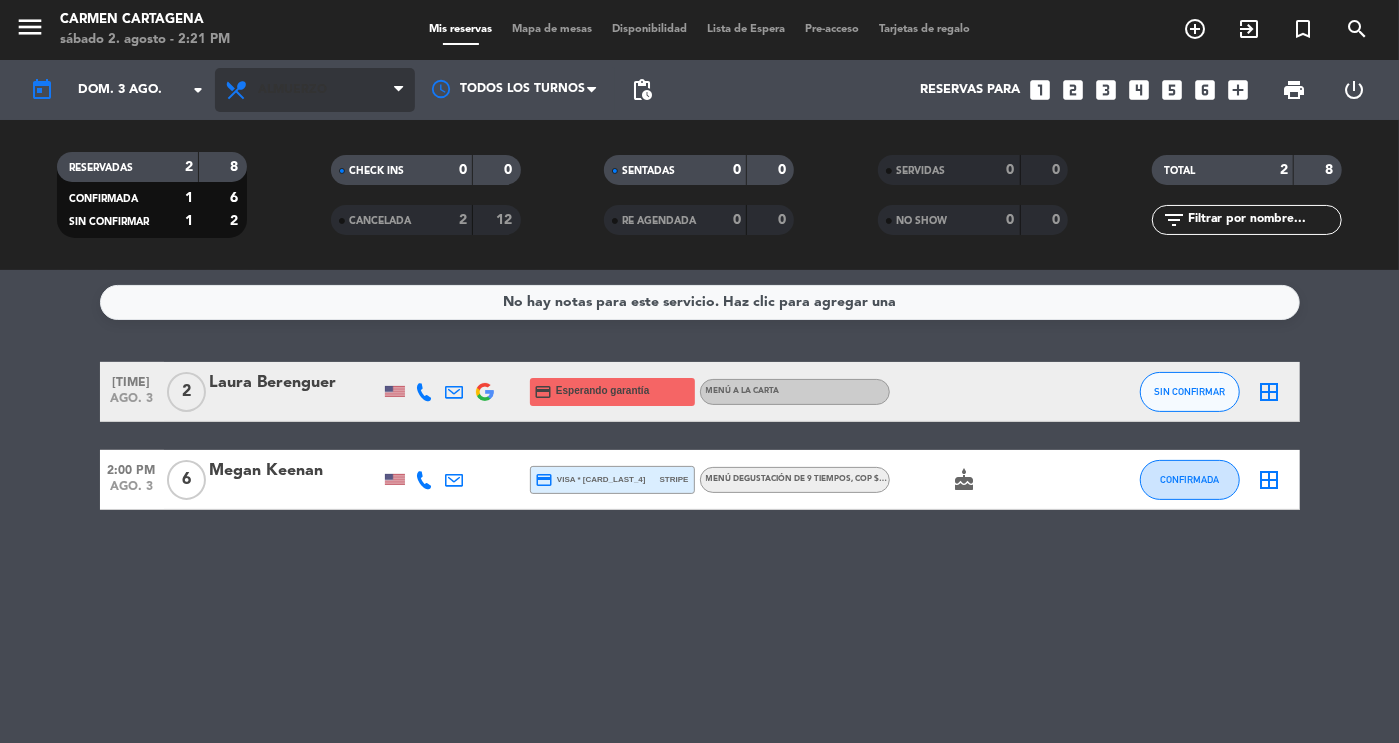 click on "Todos los servicios Almuerzo Cena Almuerzo Todos los servicios Almuerzo Cena" 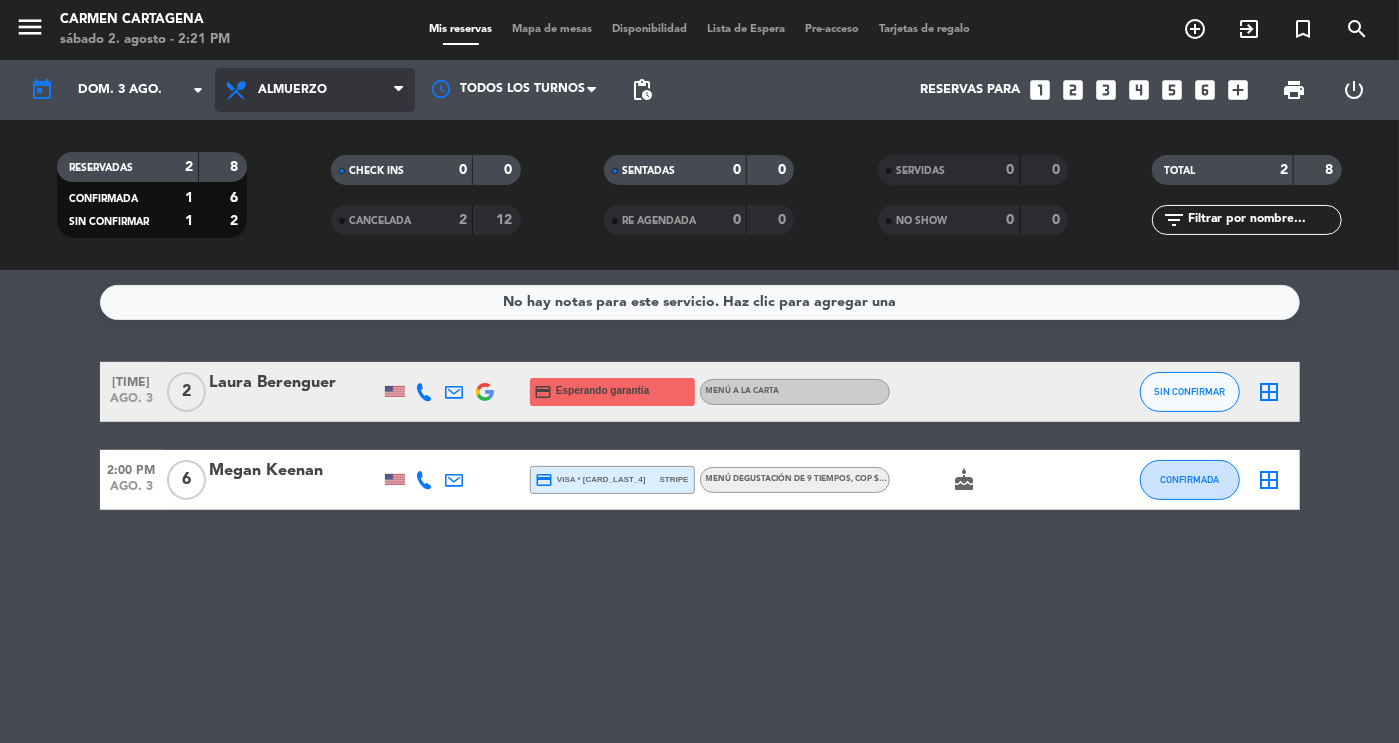 click on "Almuerzo" at bounding box center (315, 90) 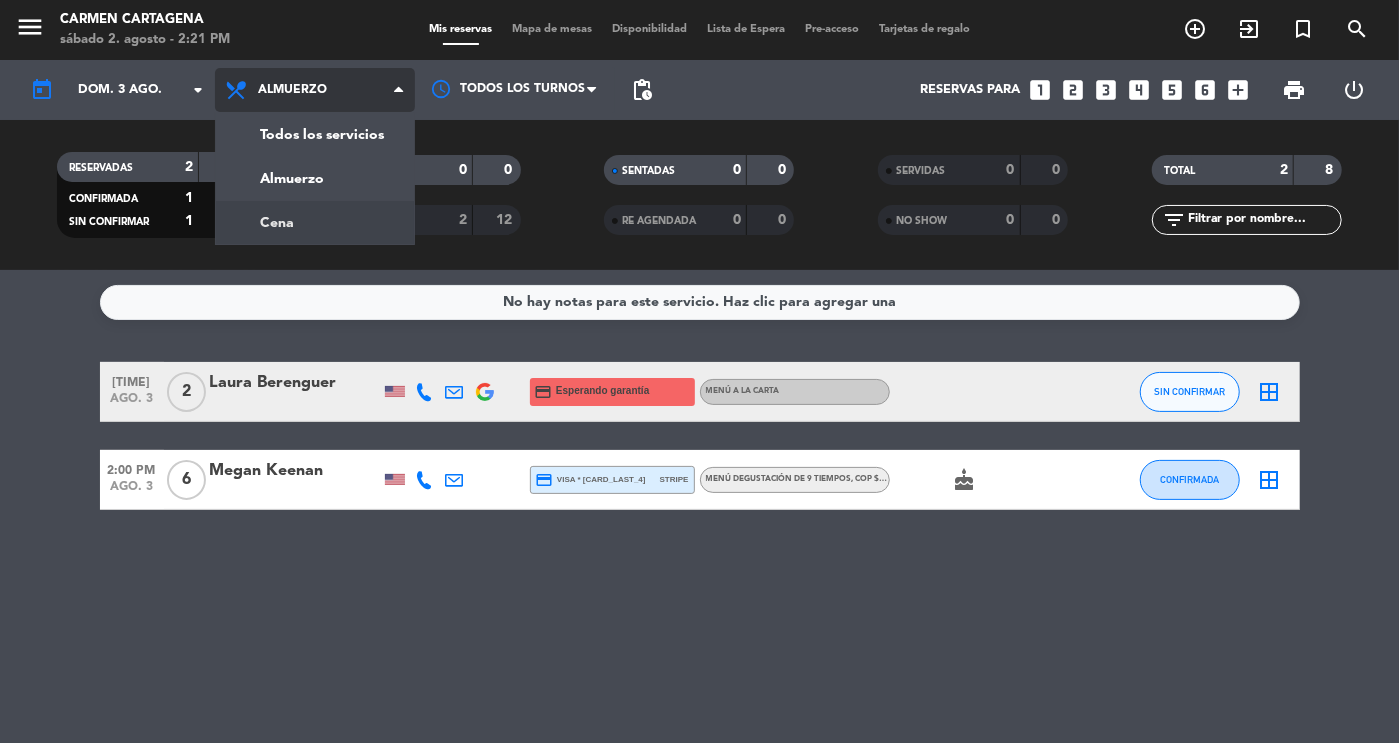 click on "menu [NAME] [NAME] [DAY] [DATE] - [TIME] Mis reservas Mapa de mesas Disponibilidad Lista de Espera Pre-acceso Tarjetas de regalo add_circle_outline exit_to_app turned_in_not search today [DAY] [DATE] Todos los servicios Almuerzo Cena Almuerzo Todos los servicios Almuerzo Cena Todos los turnos pending_actions Reservas para looks_one looks_two looks_3 looks_4 looks_5 looks_6 add_box print power_settings_new RESERVADAS CONFIRMADA SIN CONFIRMAR CHECK INS CANCELADA SENTADAS RE AGENDADA SERVIDAS NO SHOW TOTAL filter_list" 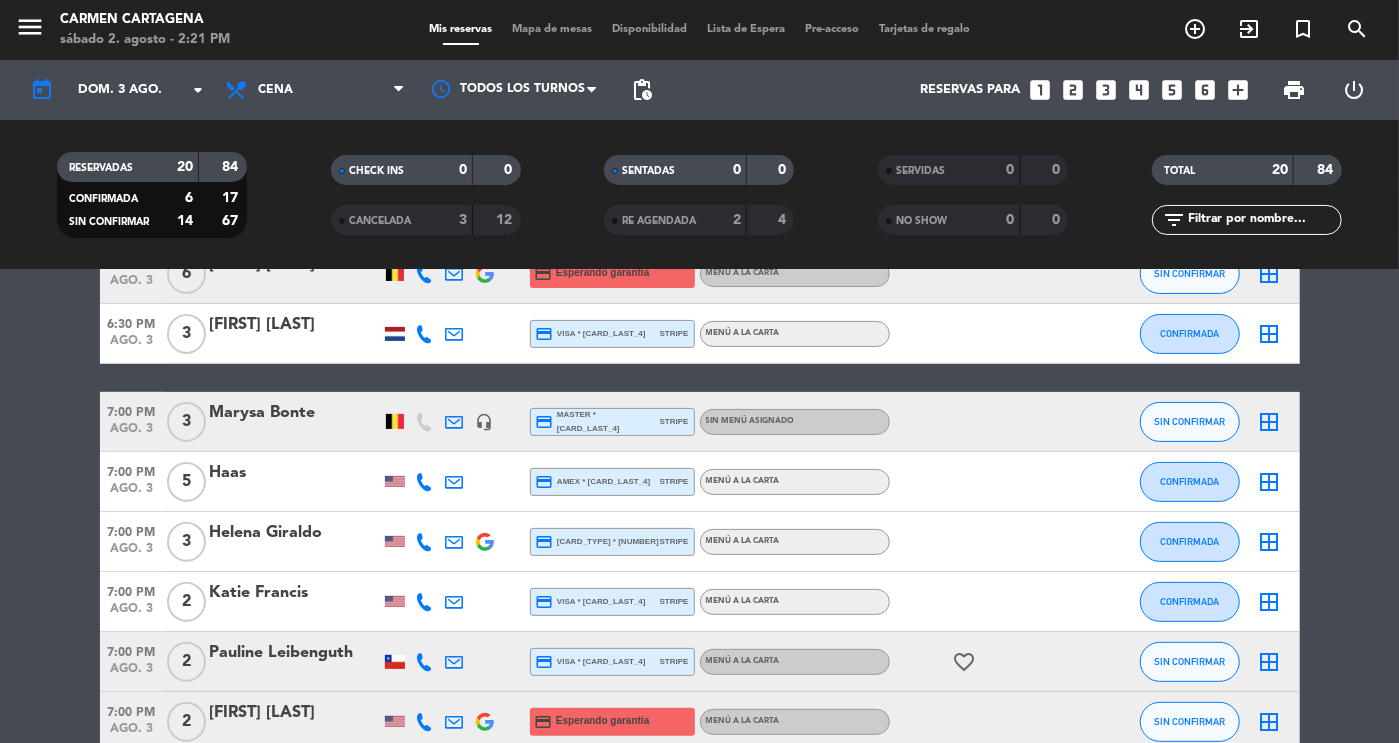 scroll, scrollTop: 299, scrollLeft: 0, axis: vertical 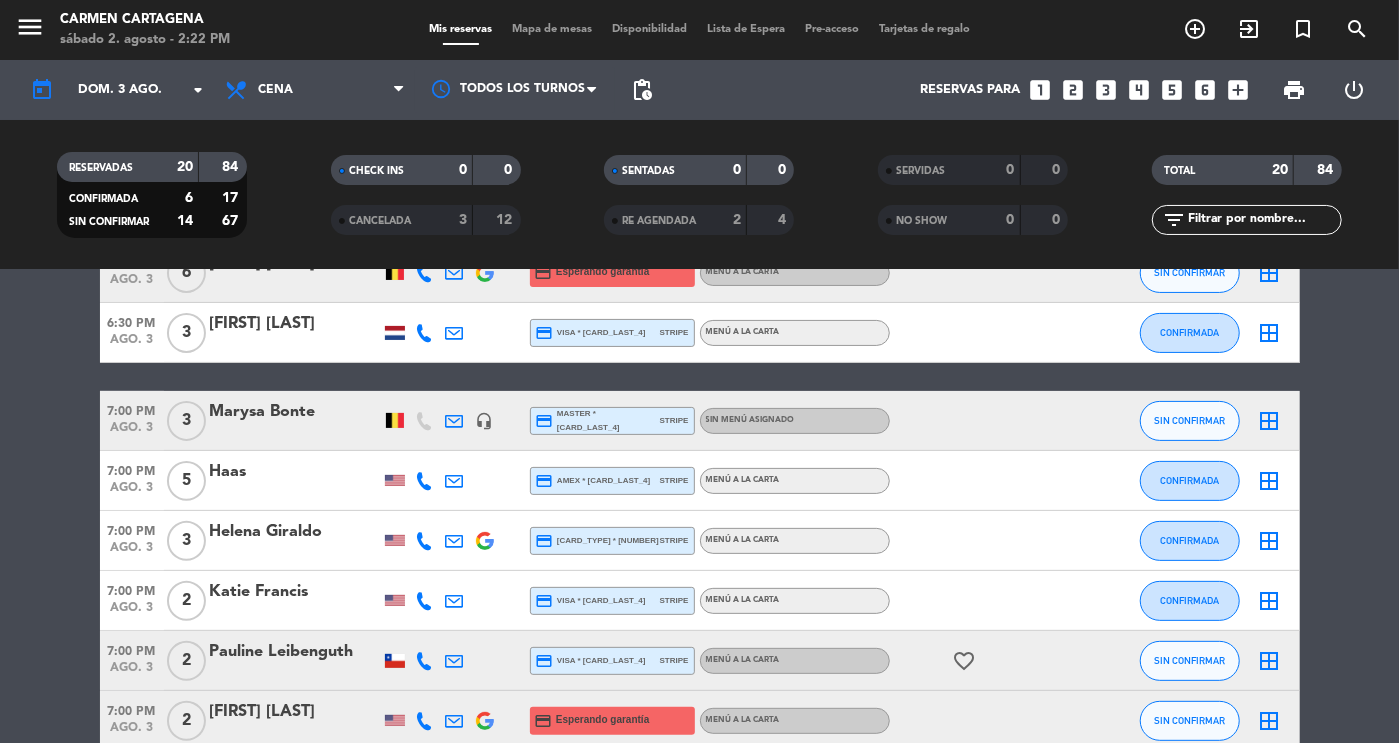 click on "Helena Giraldo" 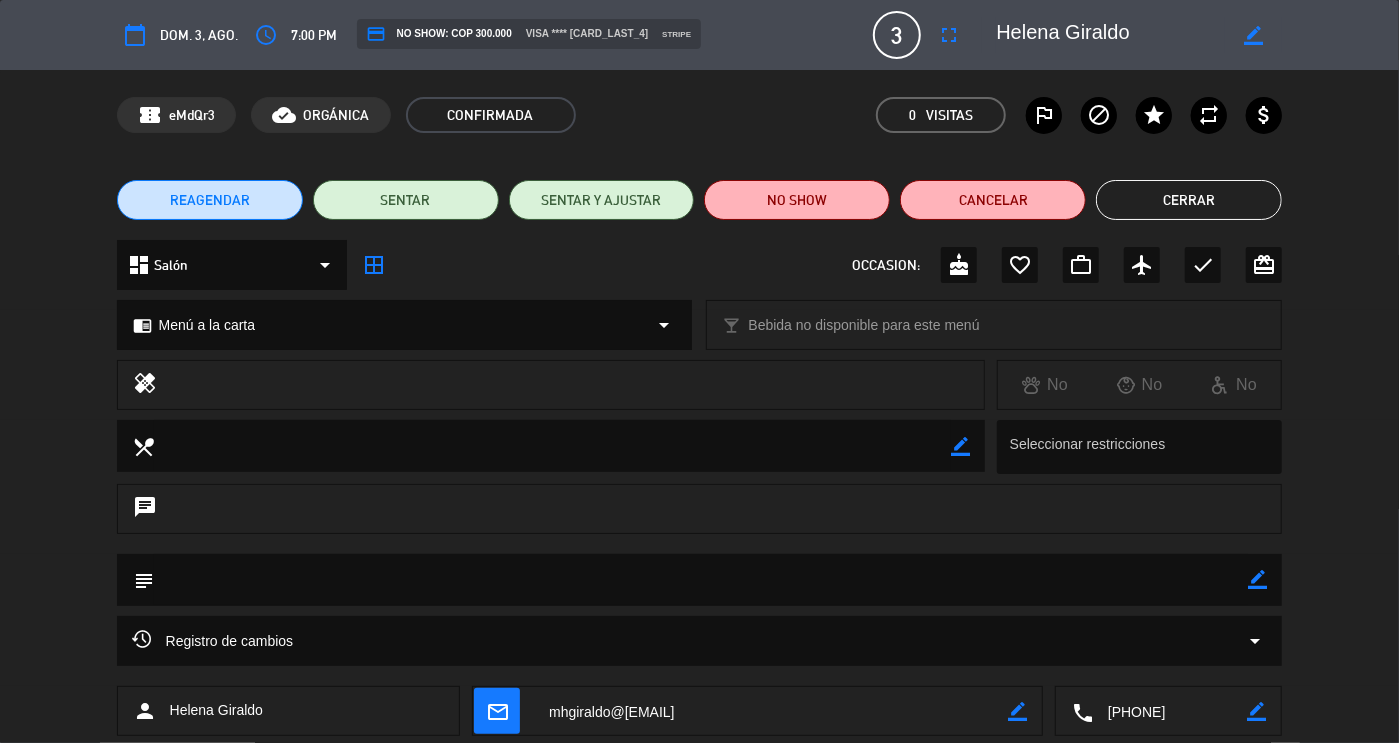 drag, startPoint x: 1229, startPoint y: 706, endPoint x: 1101, endPoint y: 716, distance: 128.39003 